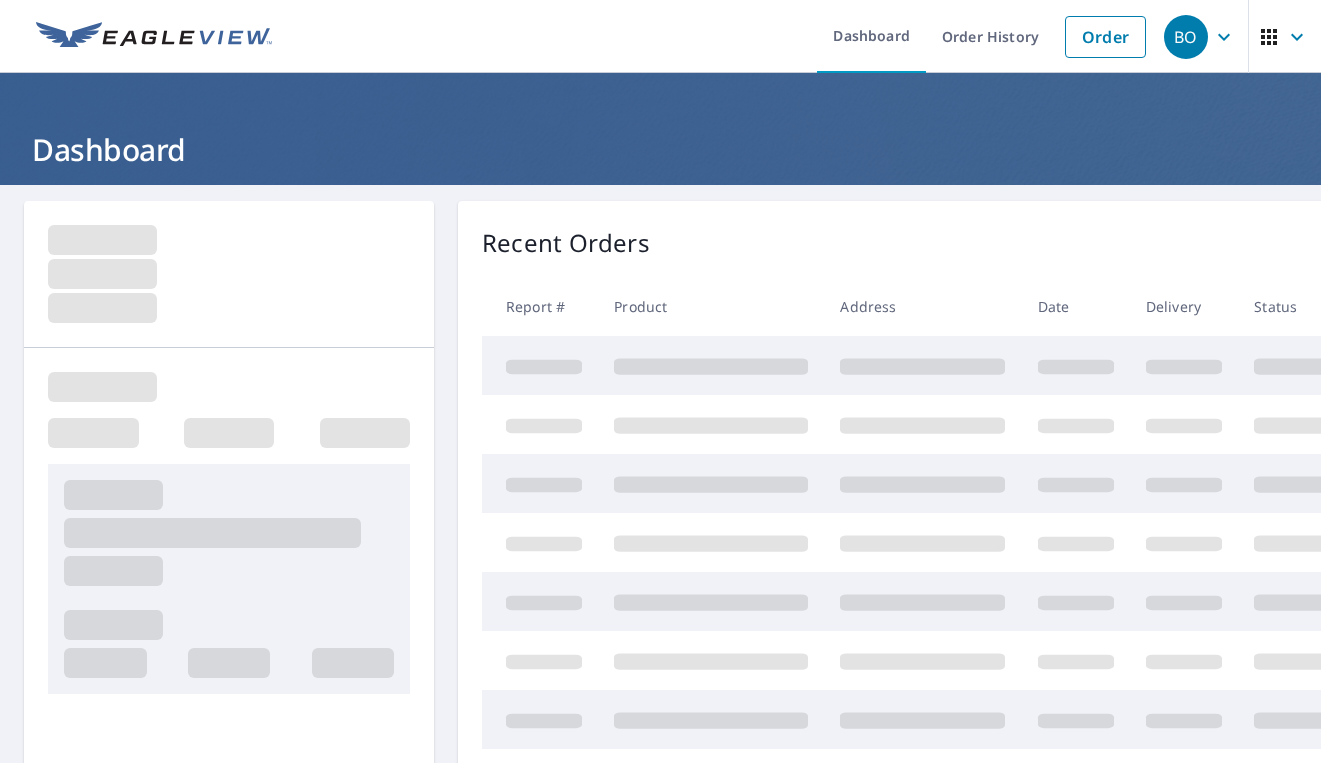 scroll, scrollTop: 0, scrollLeft: 0, axis: both 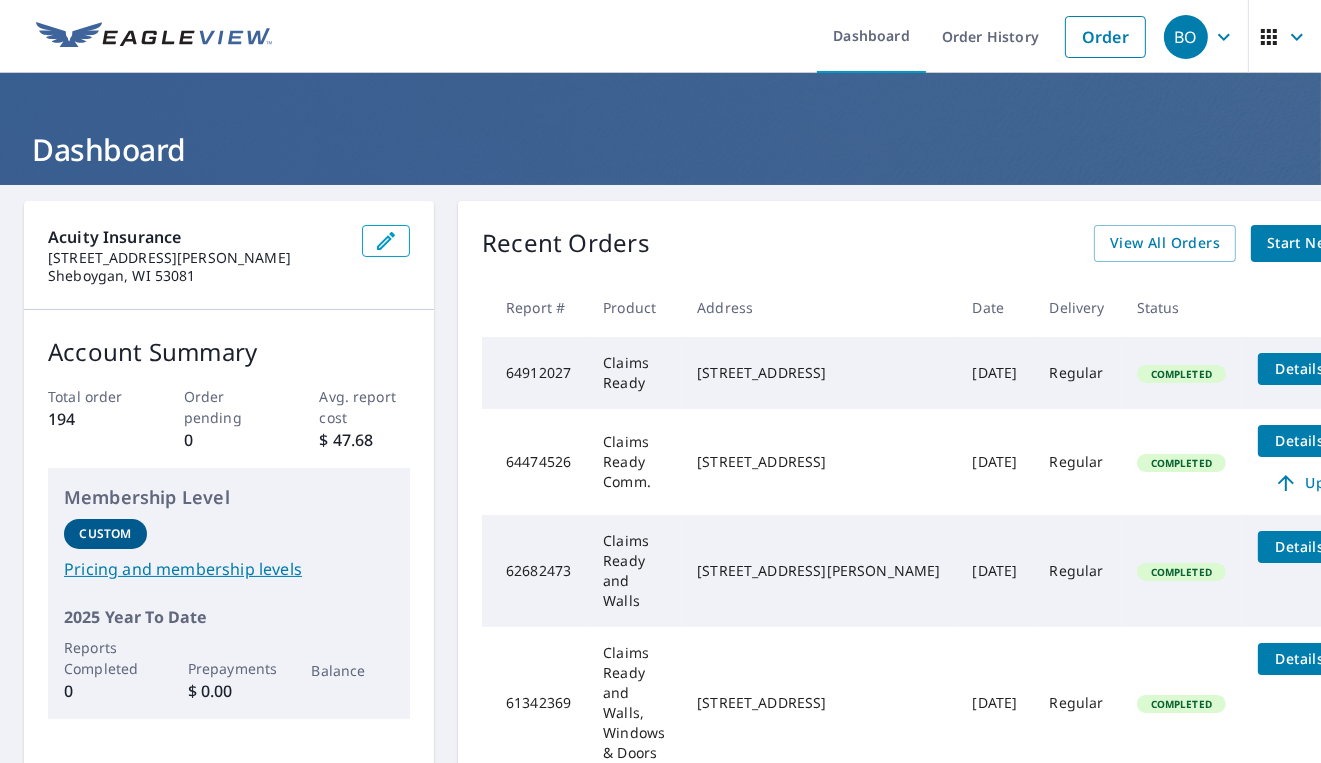 click on "Start New Order" at bounding box center (1325, 243) 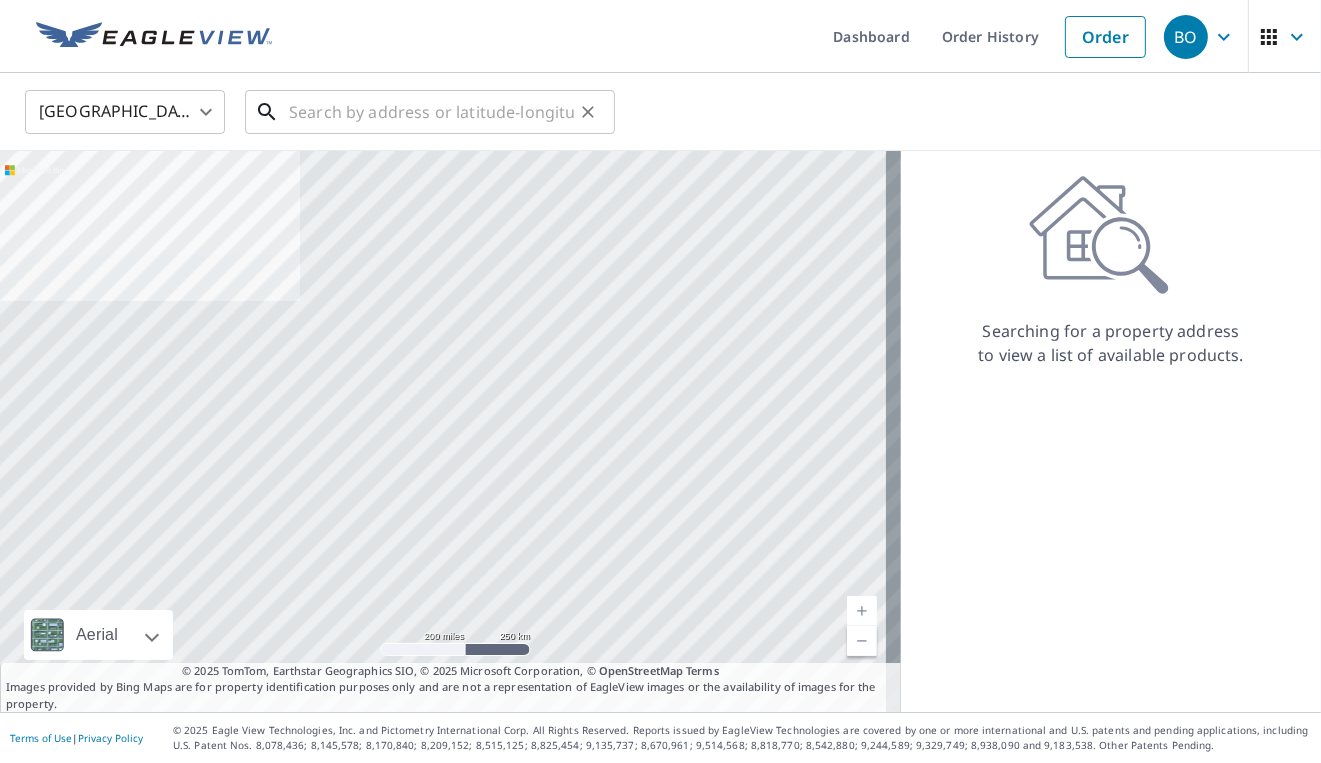 click at bounding box center (431, 112) 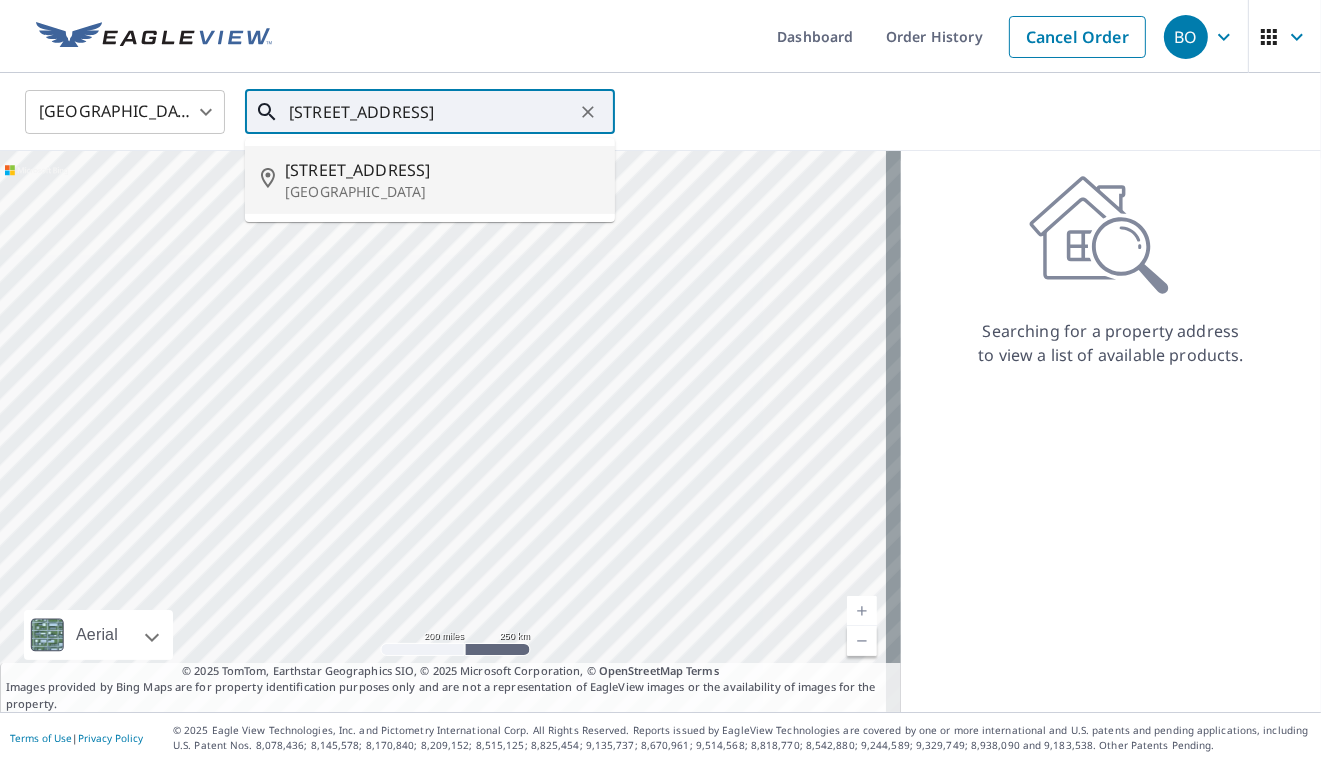 click on "[GEOGRAPHIC_DATA]" at bounding box center [442, 192] 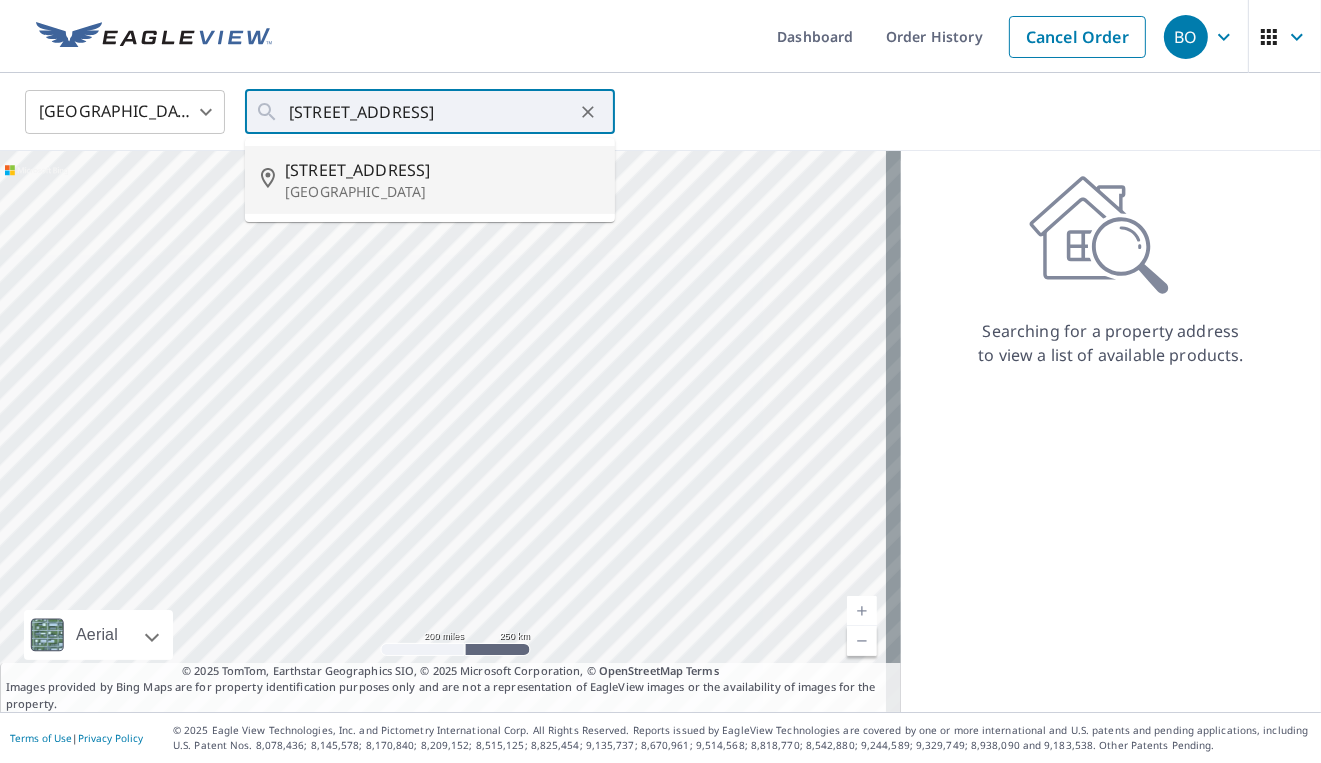 type on "[STREET_ADDRESS]" 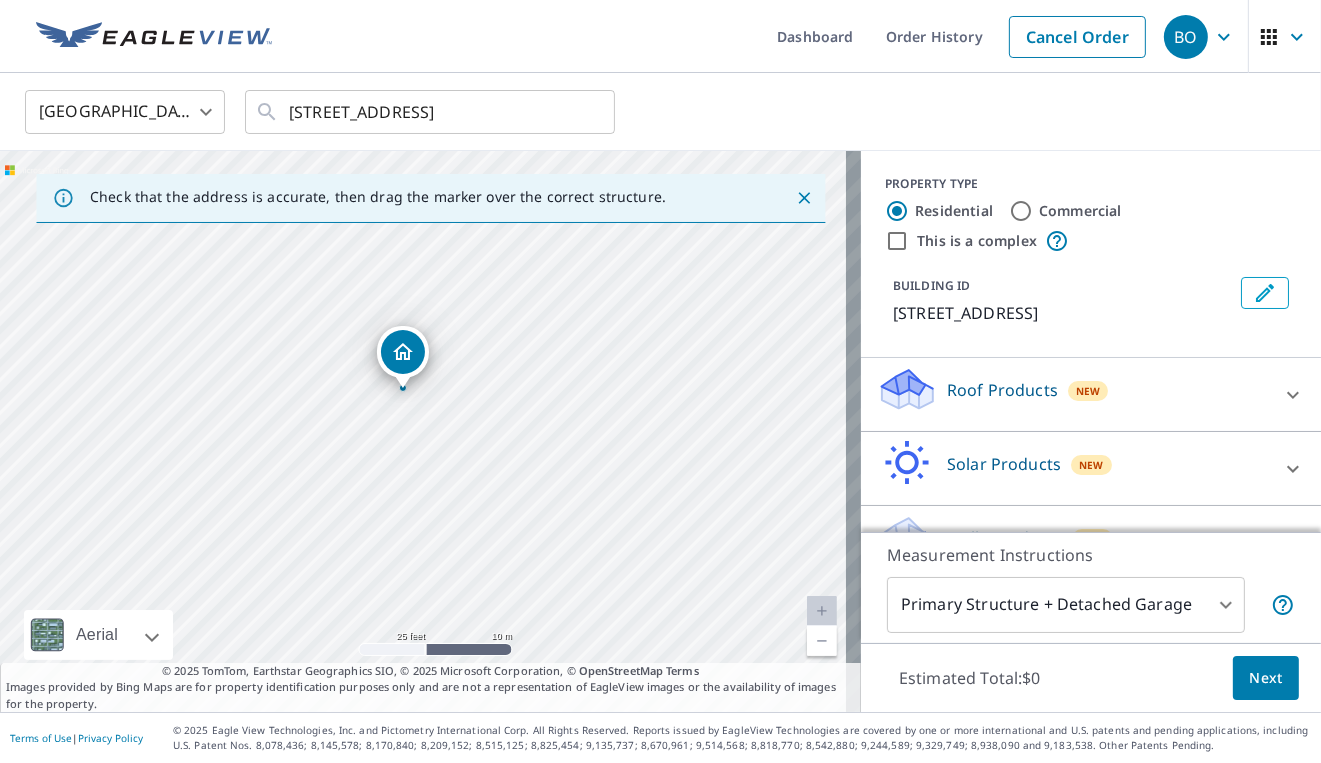 drag, startPoint x: 162, startPoint y: 278, endPoint x: 434, endPoint y: 499, distance: 350.464 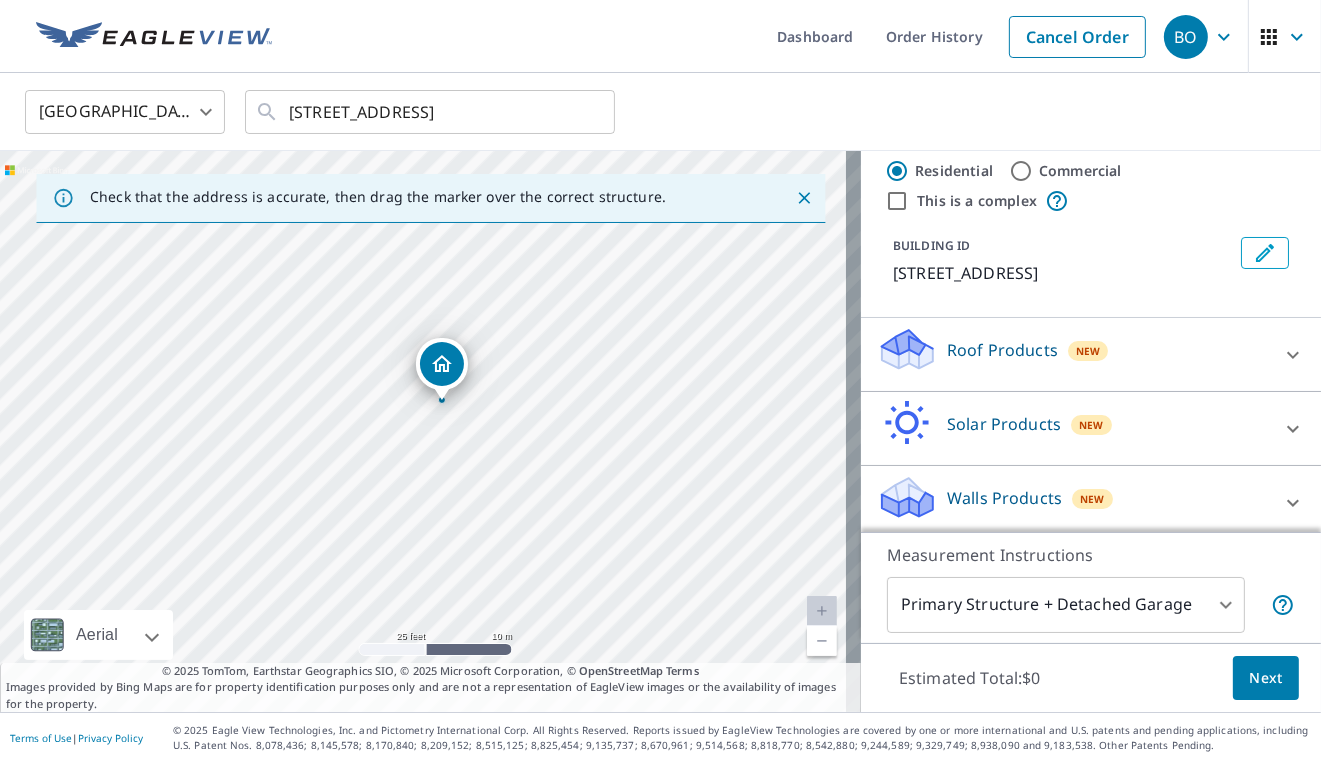 scroll, scrollTop: 47, scrollLeft: 0, axis: vertical 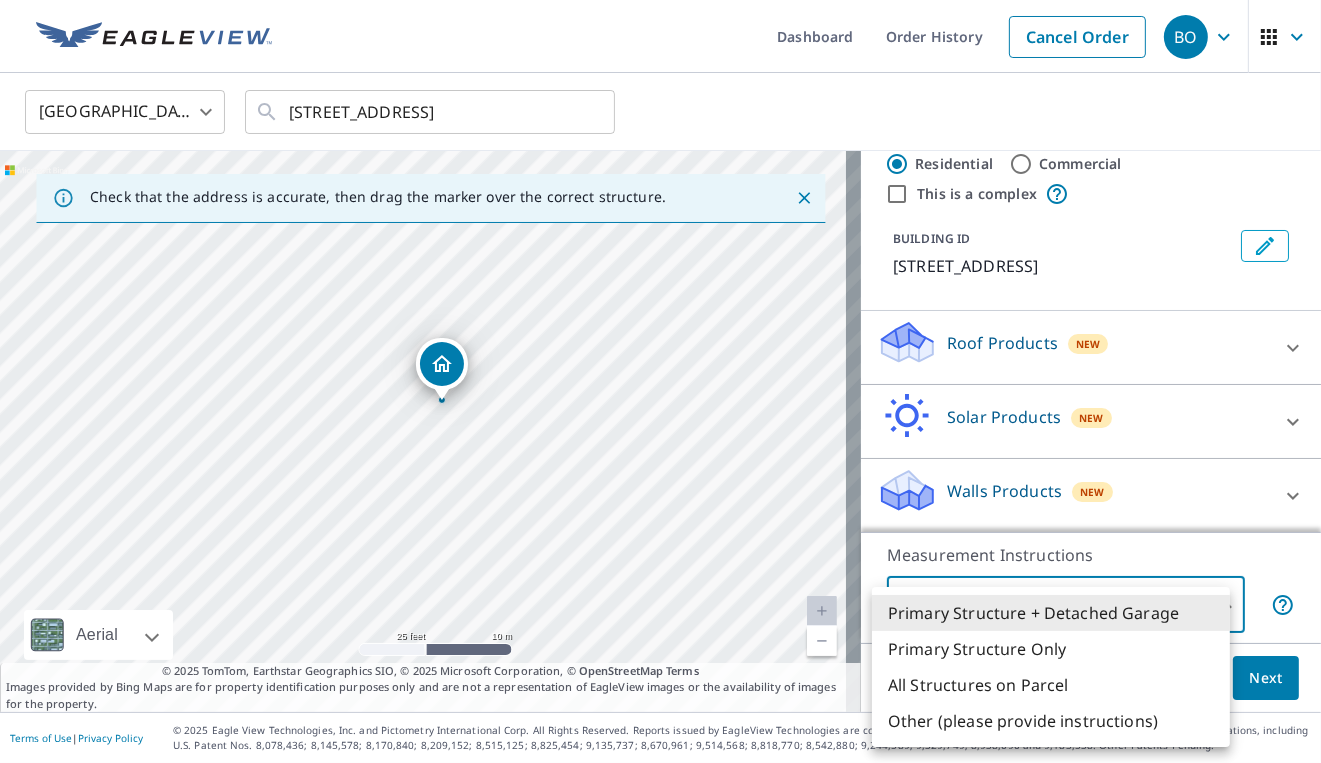 click on "[PERSON_NAME]
Dashboard Order History Cancel Order BO [GEOGRAPHIC_DATA] [GEOGRAPHIC_DATA] ​ [STREET_ADDRESS] ​ Check that the address is accurate, then drag the marker over the correct structure. [STREET_ADDRESS] Aerial Road A standard road map Aerial A detailed look from above Labels Labels 25 feet 10 m © 2025 TomTom, © Vexcel Imaging, © 2025 Microsoft Corporation,  © OpenStreetMap Terms © 2025 TomTom, Earthstar Geographics SIO, © 2025 Microsoft Corporation, ©   OpenStreetMap   Terms Images provided by Bing Maps are for property identification purposes only and are not a representation of EagleView images or the availability of images for the property. PROPERTY TYPE Residential Commercial This is a complex BUILDING ID [STREET_ADDRESS] Roof Products New ClaimsReady™ $22.05 - $66.15 Bid Perfect™ $18 Solar Products New TrueDesign for Sales $30 TrueDesign for Planning $105 Walls Products New Walls, Windows & Doors $60.64 Measurement Instructions 1 ​" at bounding box center (660, 381) 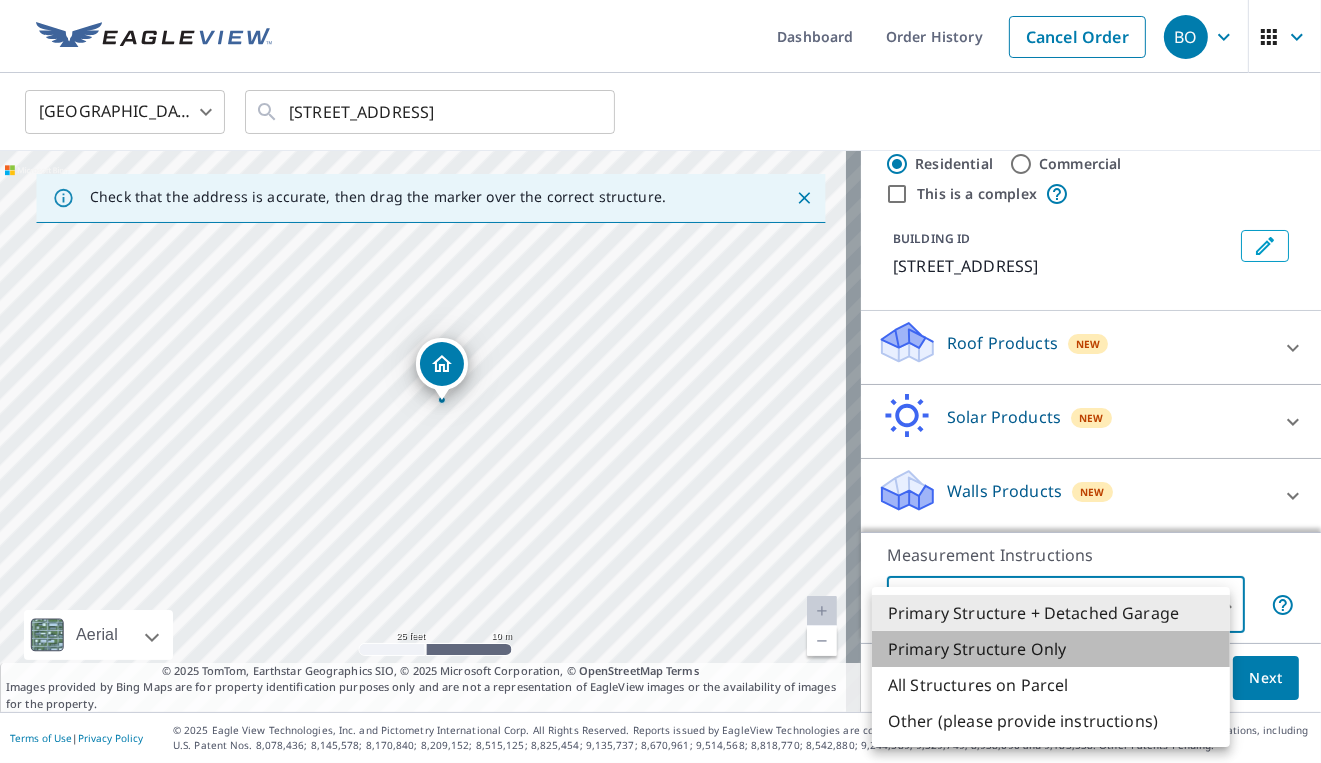 click on "Primary Structure Only" at bounding box center (1051, 649) 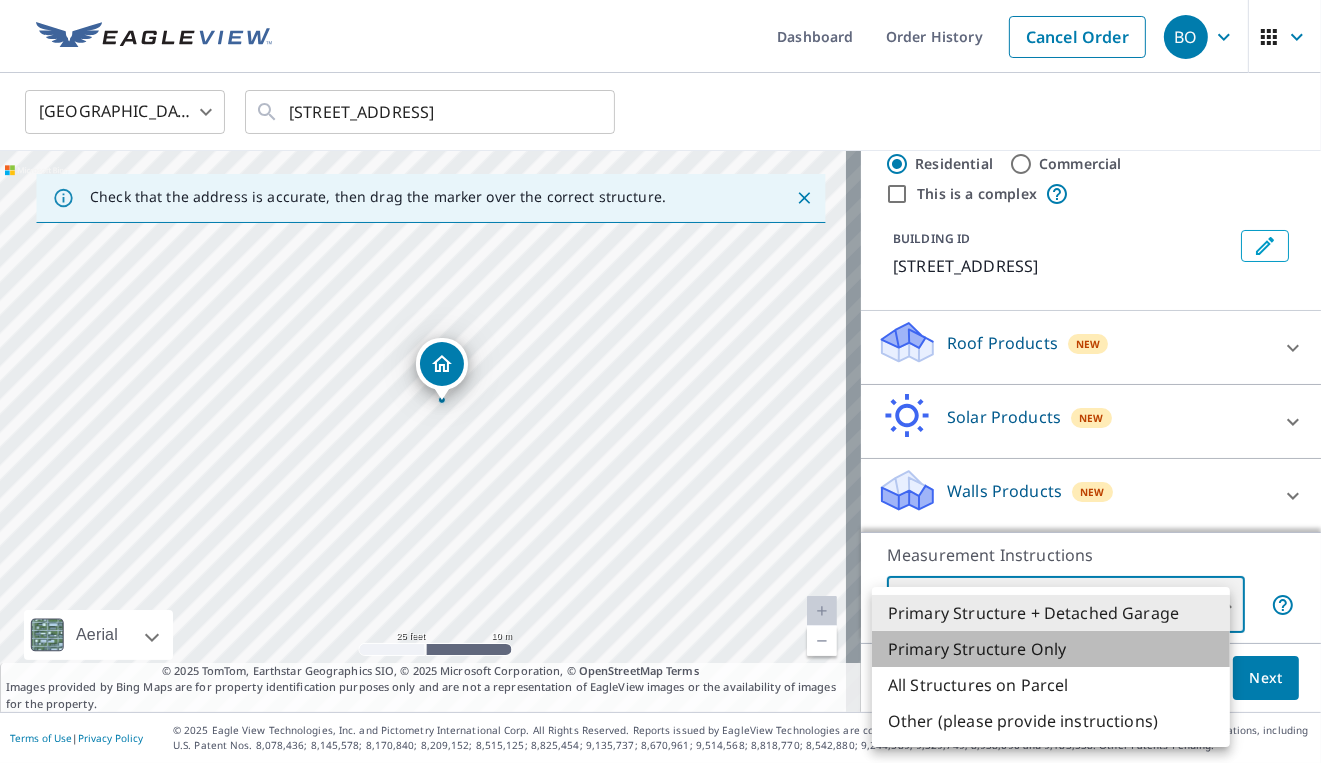 type on "2" 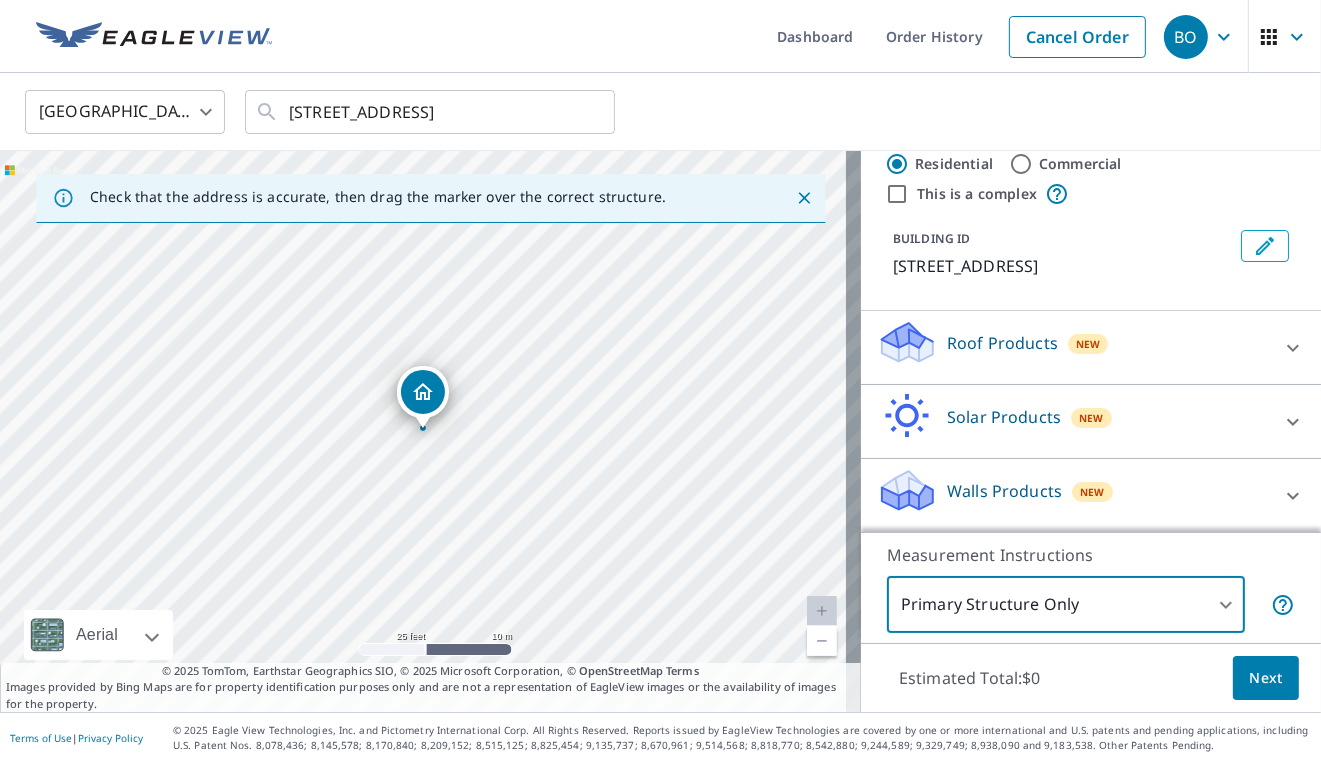 click on "Next" at bounding box center (1266, 678) 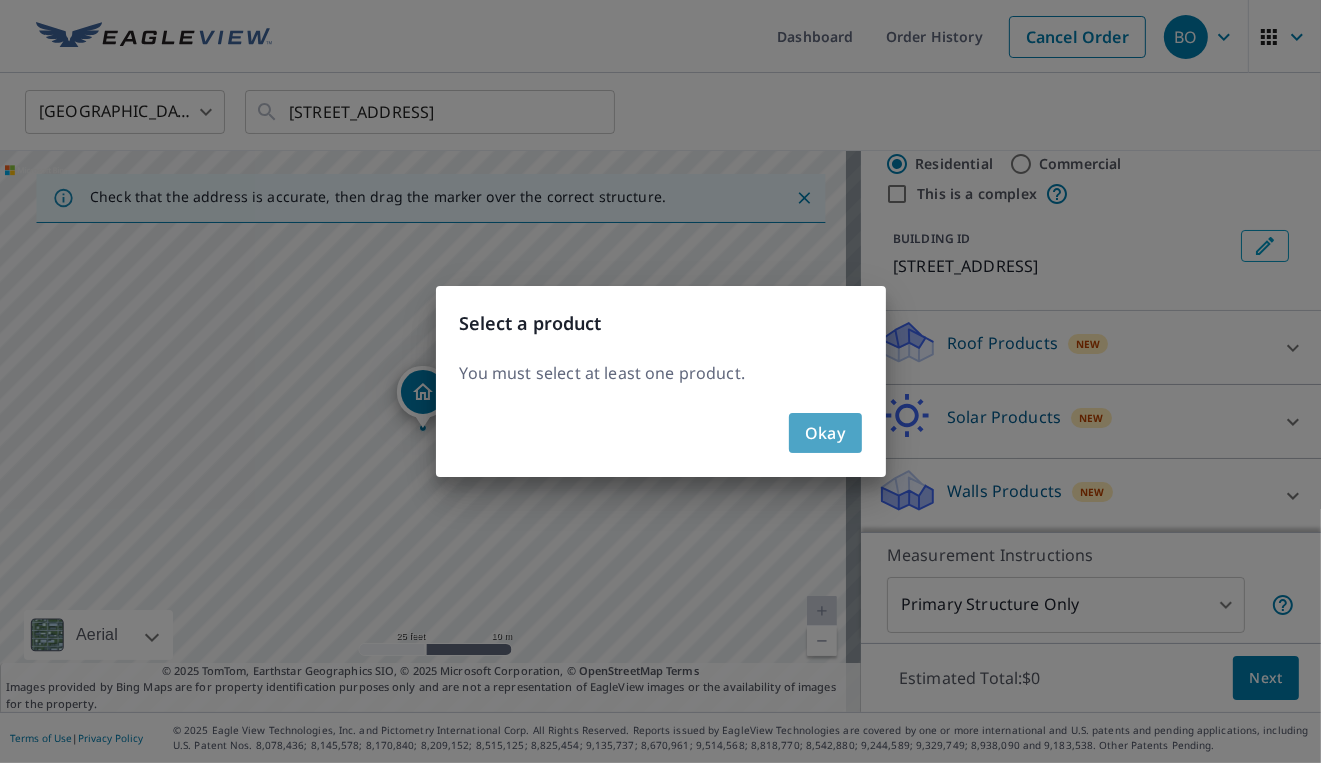 click on "Okay" at bounding box center (825, 433) 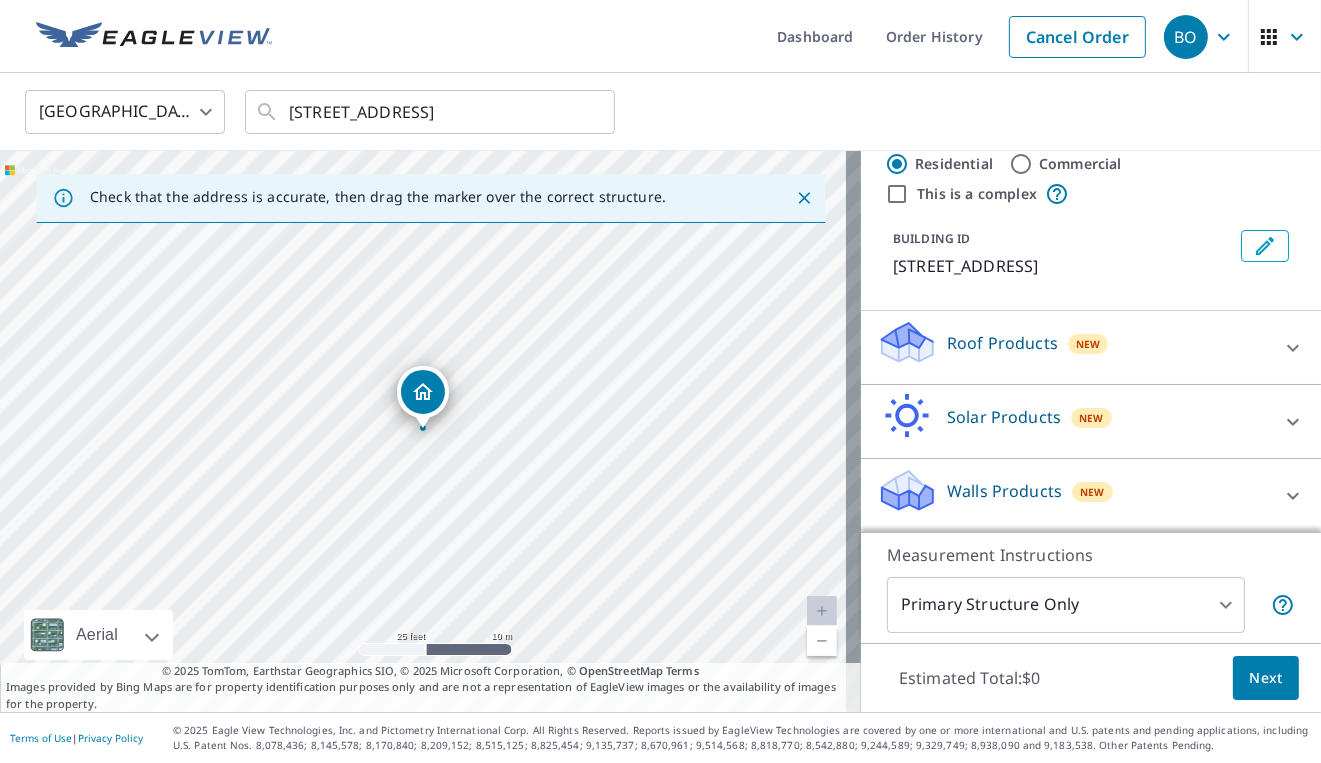 click 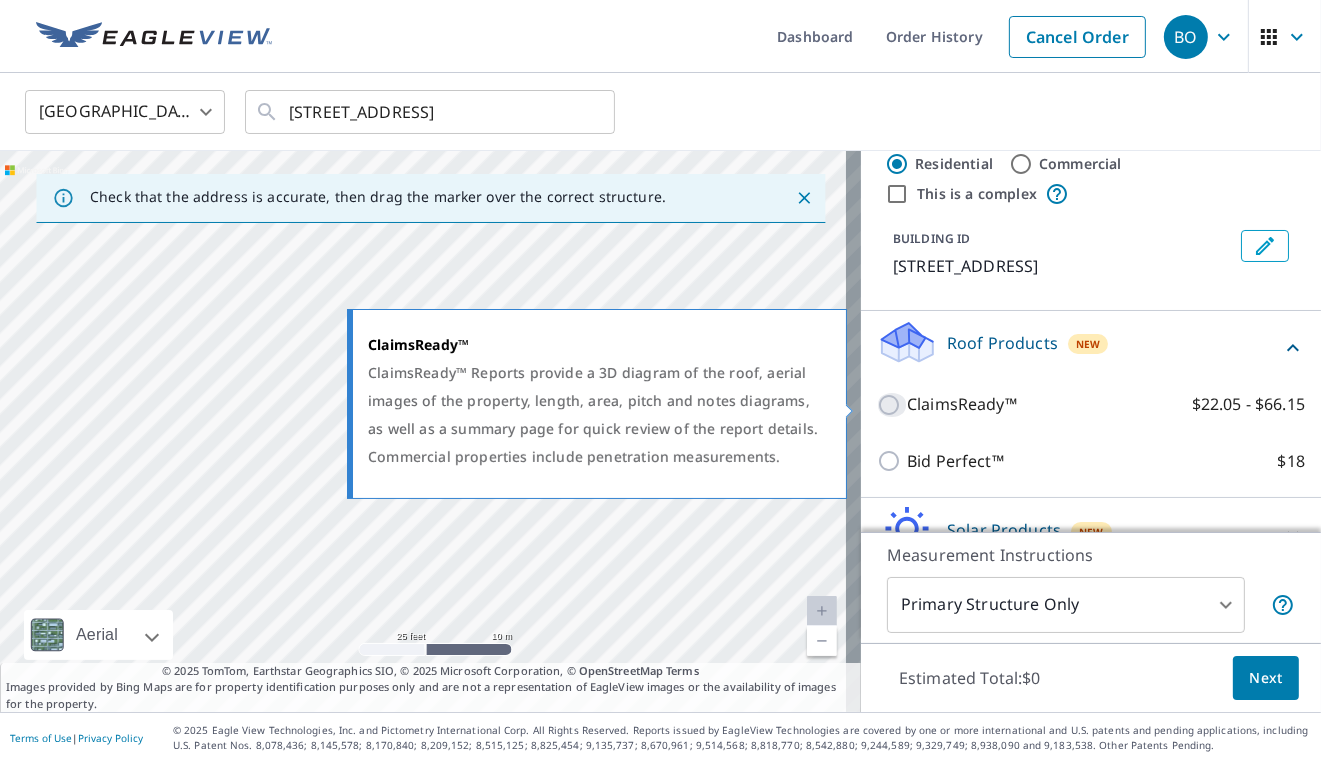 click on "ClaimsReady™ $22.05 - $66.15" at bounding box center [892, 405] 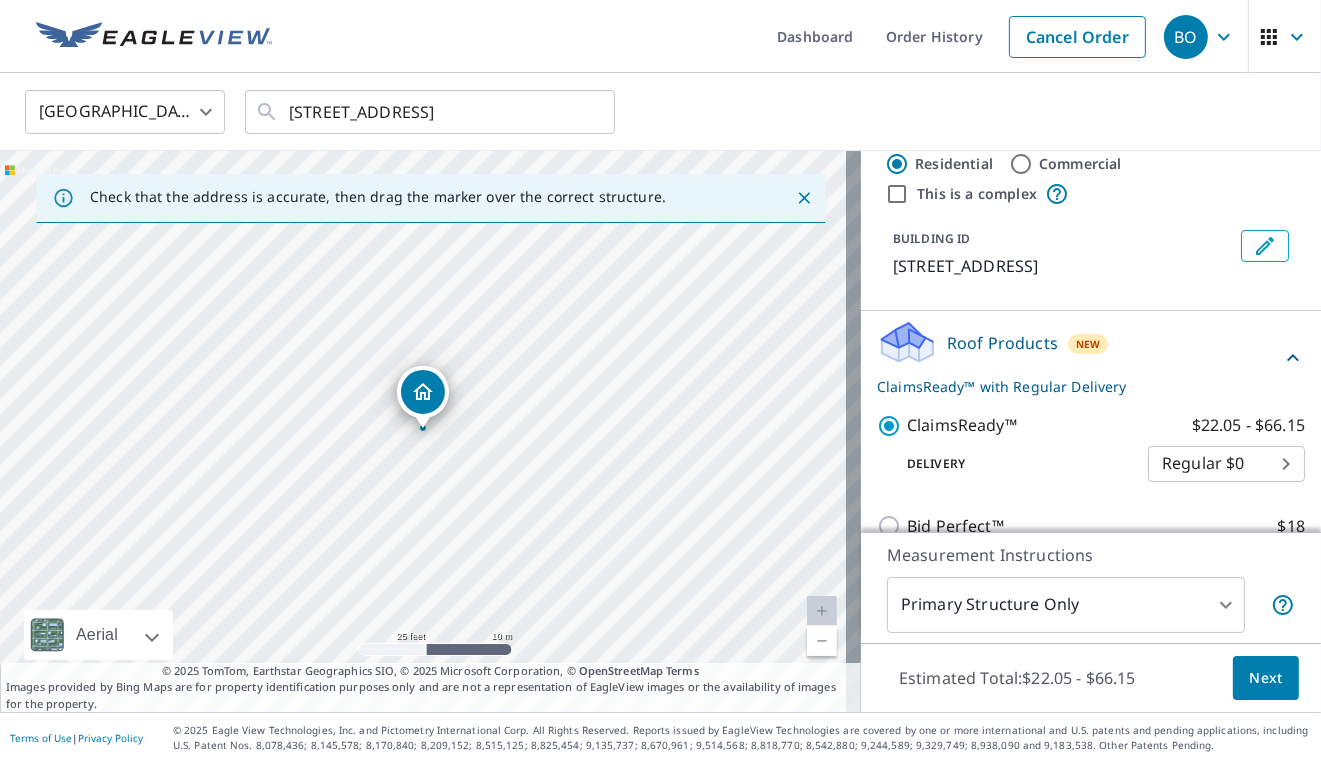 click on "Next" at bounding box center (1266, 678) 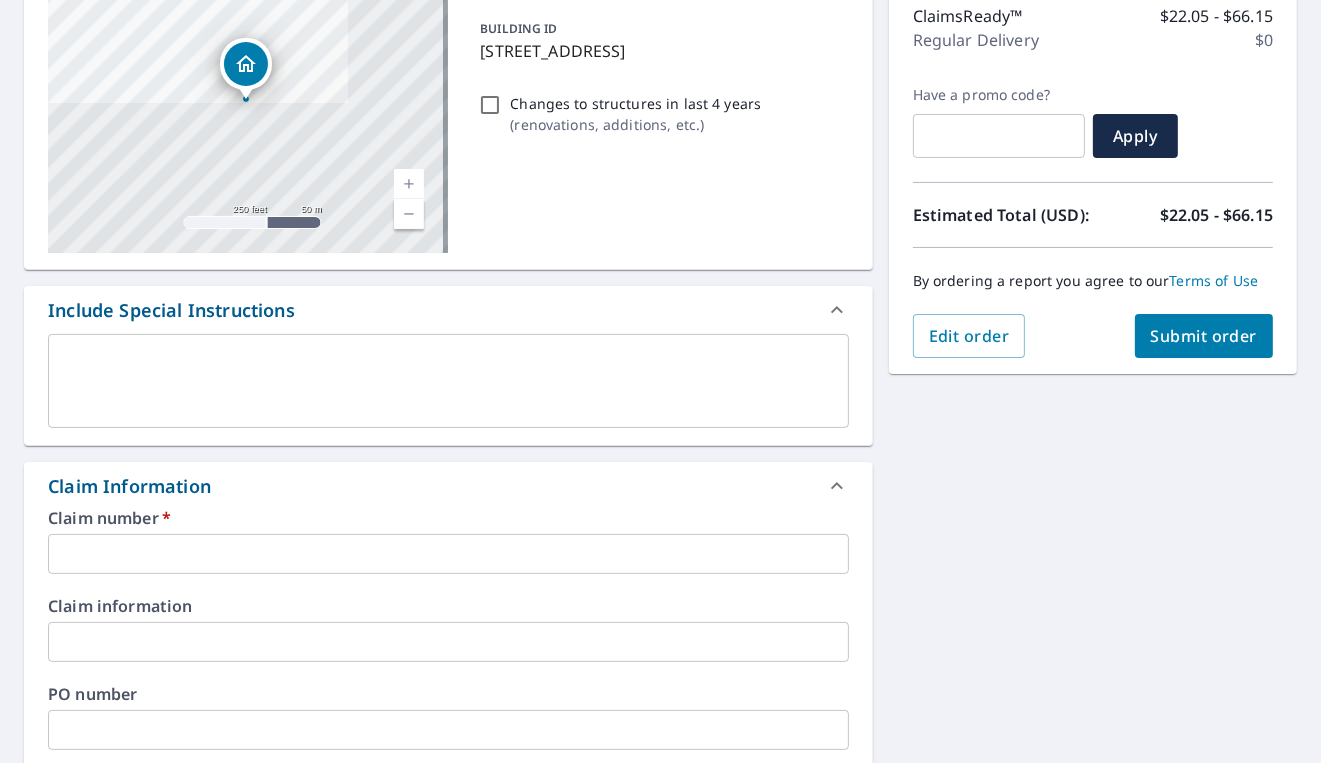 scroll, scrollTop: 400, scrollLeft: 0, axis: vertical 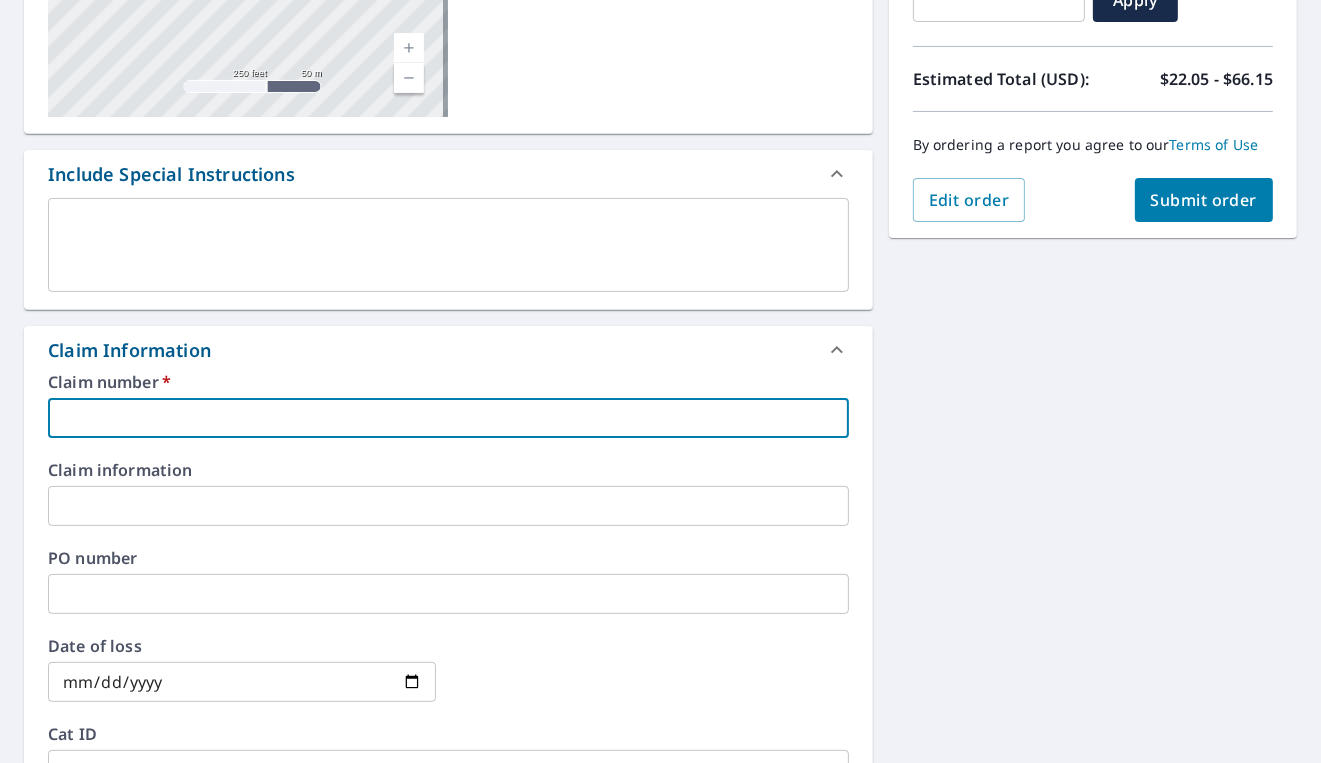 click at bounding box center [448, 418] 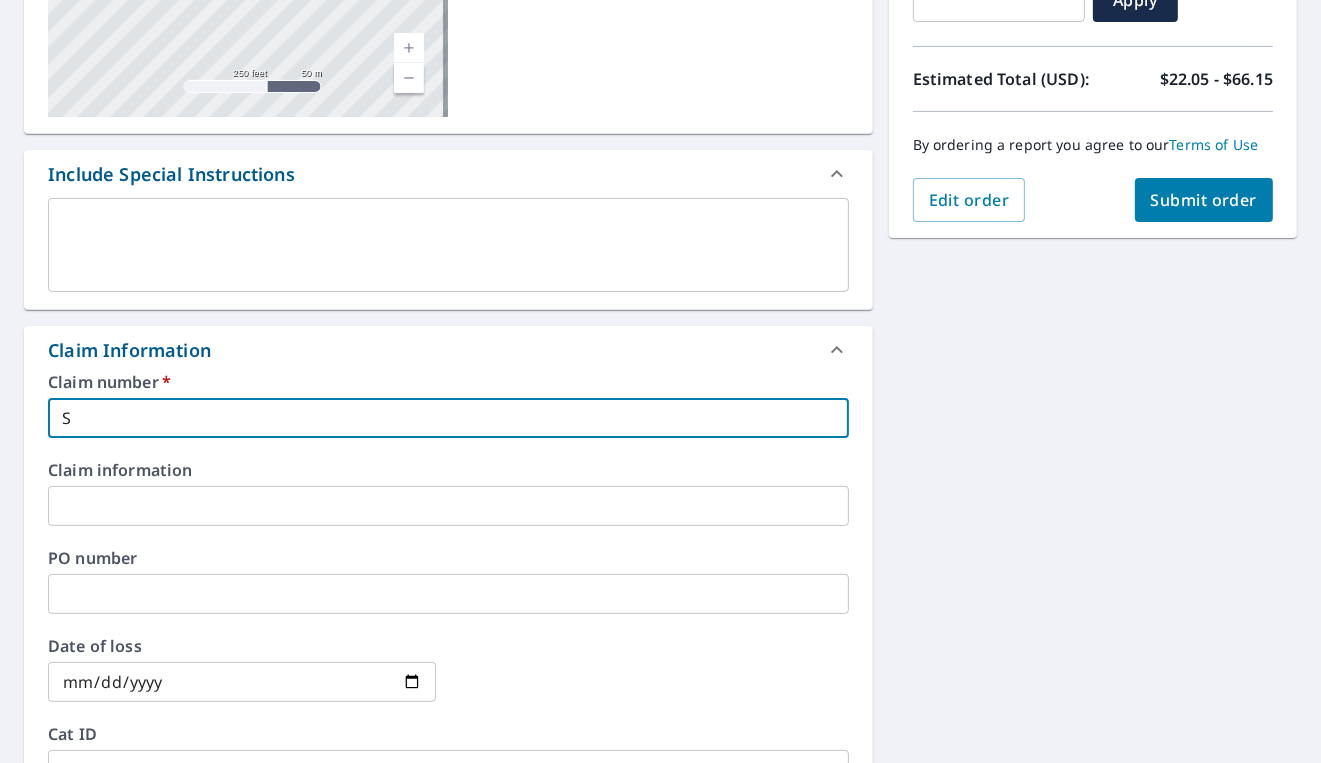 type on "S" 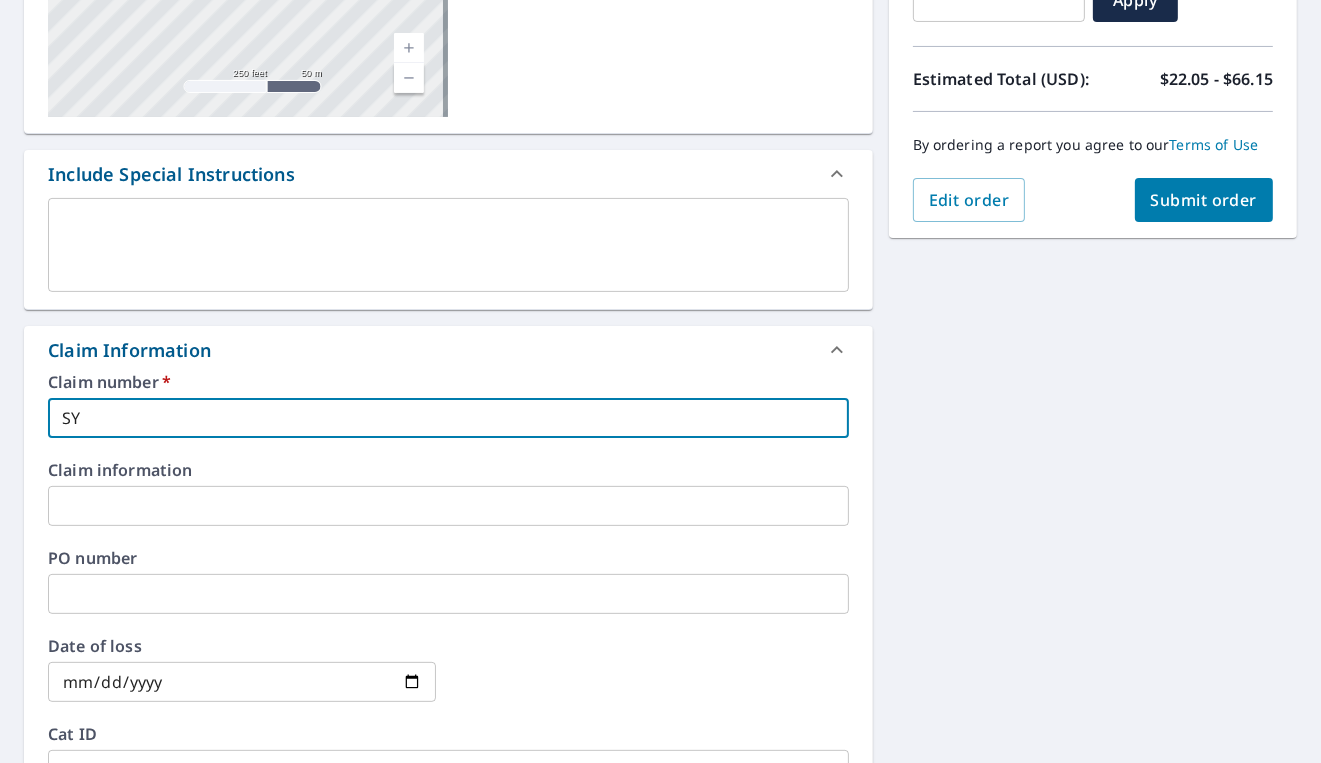 type on "SY8" 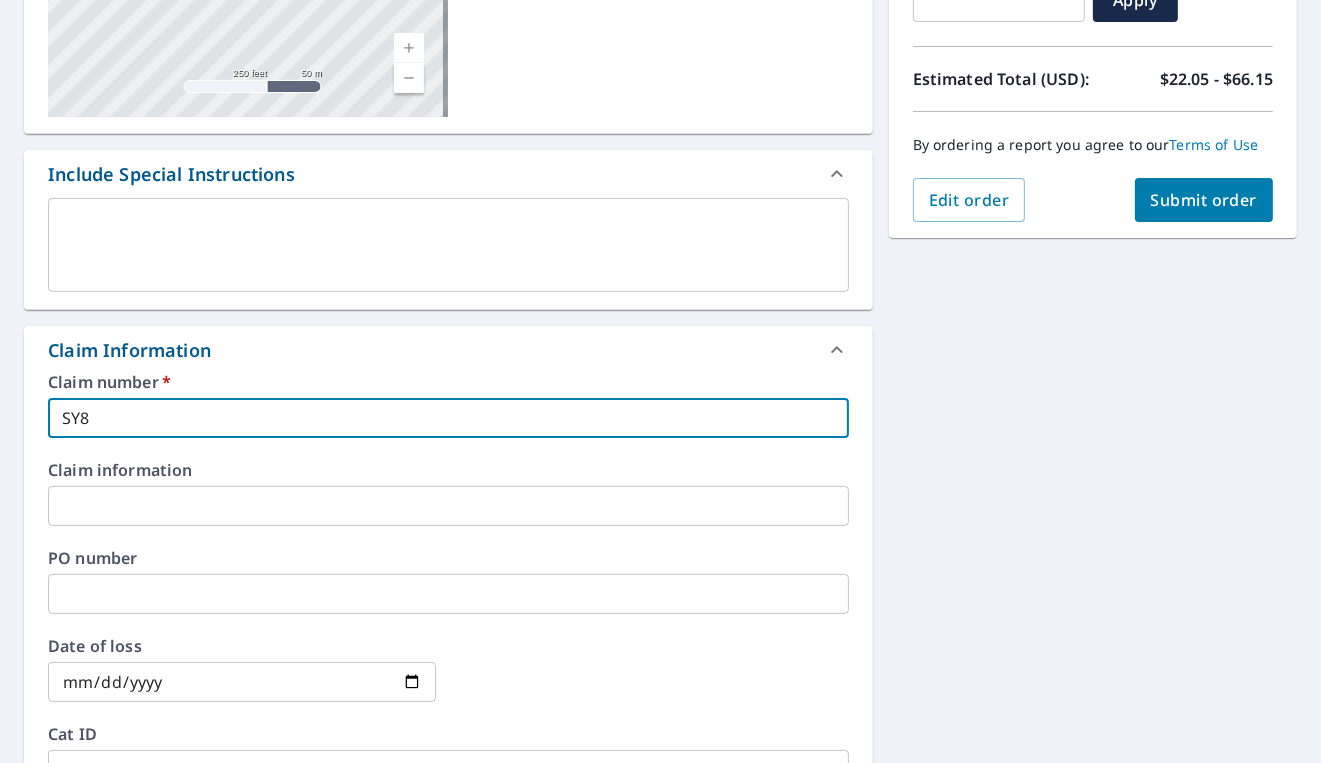 checkbox on "true" 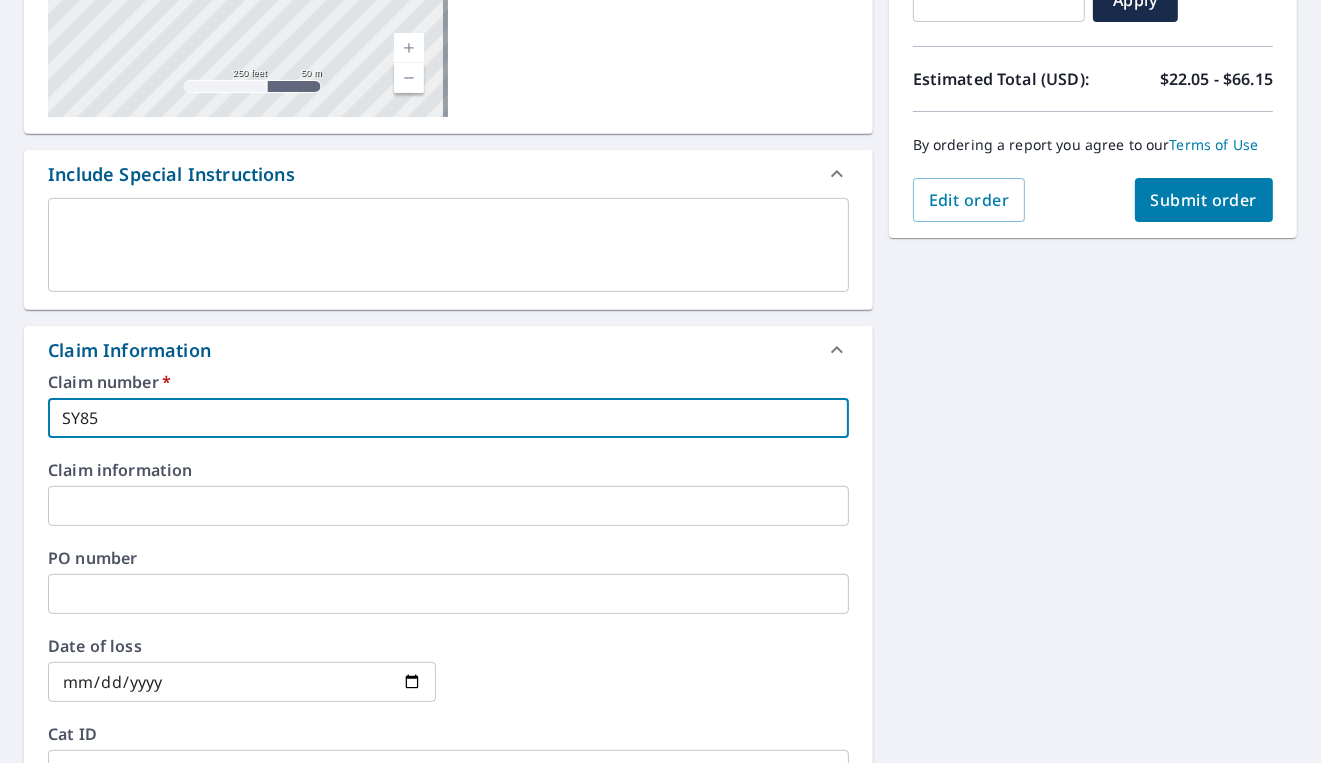 type on "SY850" 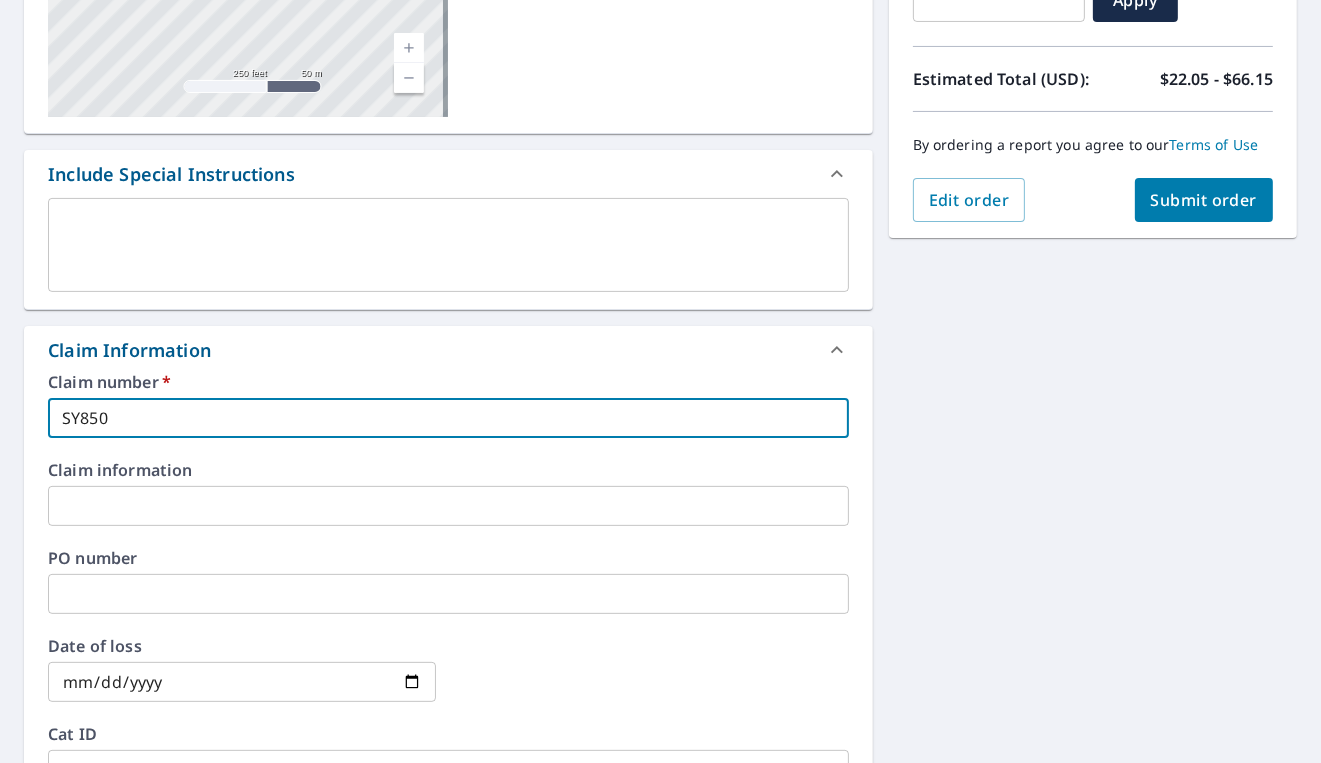 type on "SY8505" 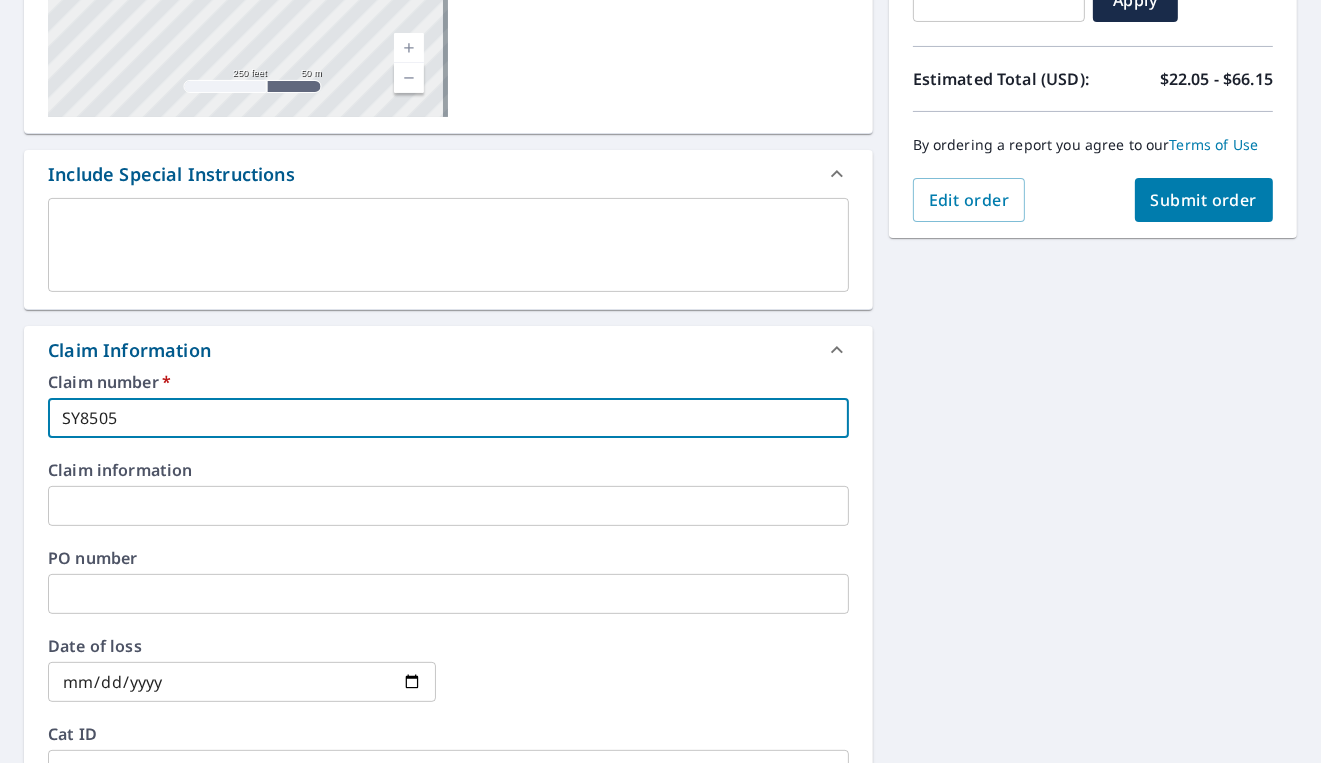 type on "SY8505" 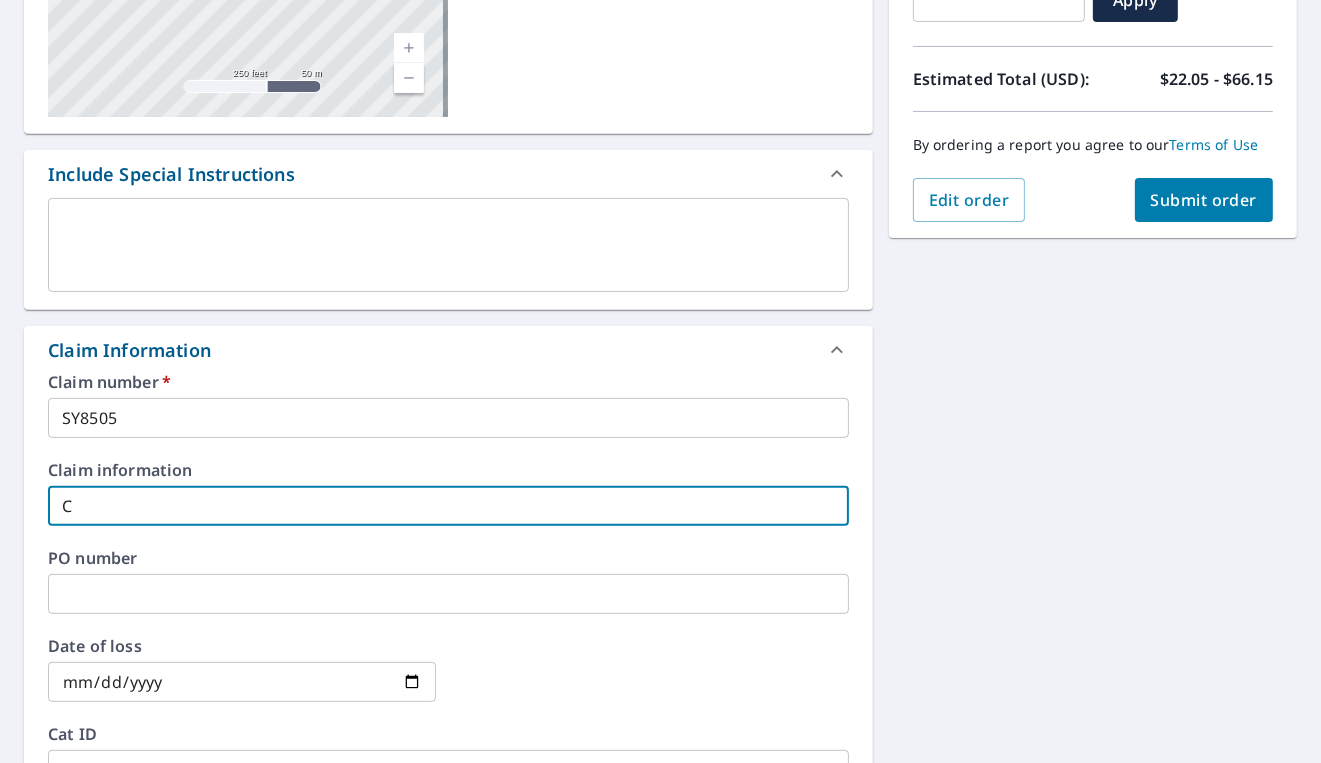 type on "C" 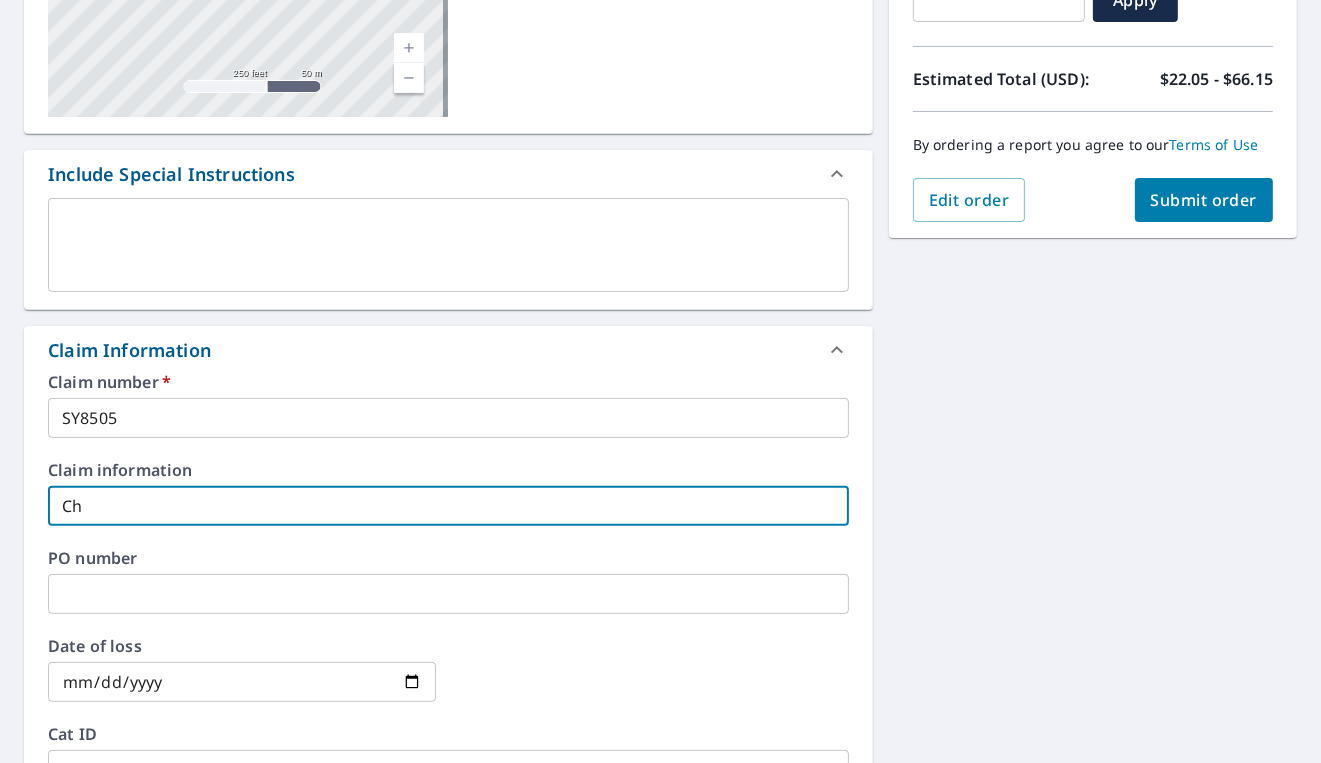 type on "Chr" 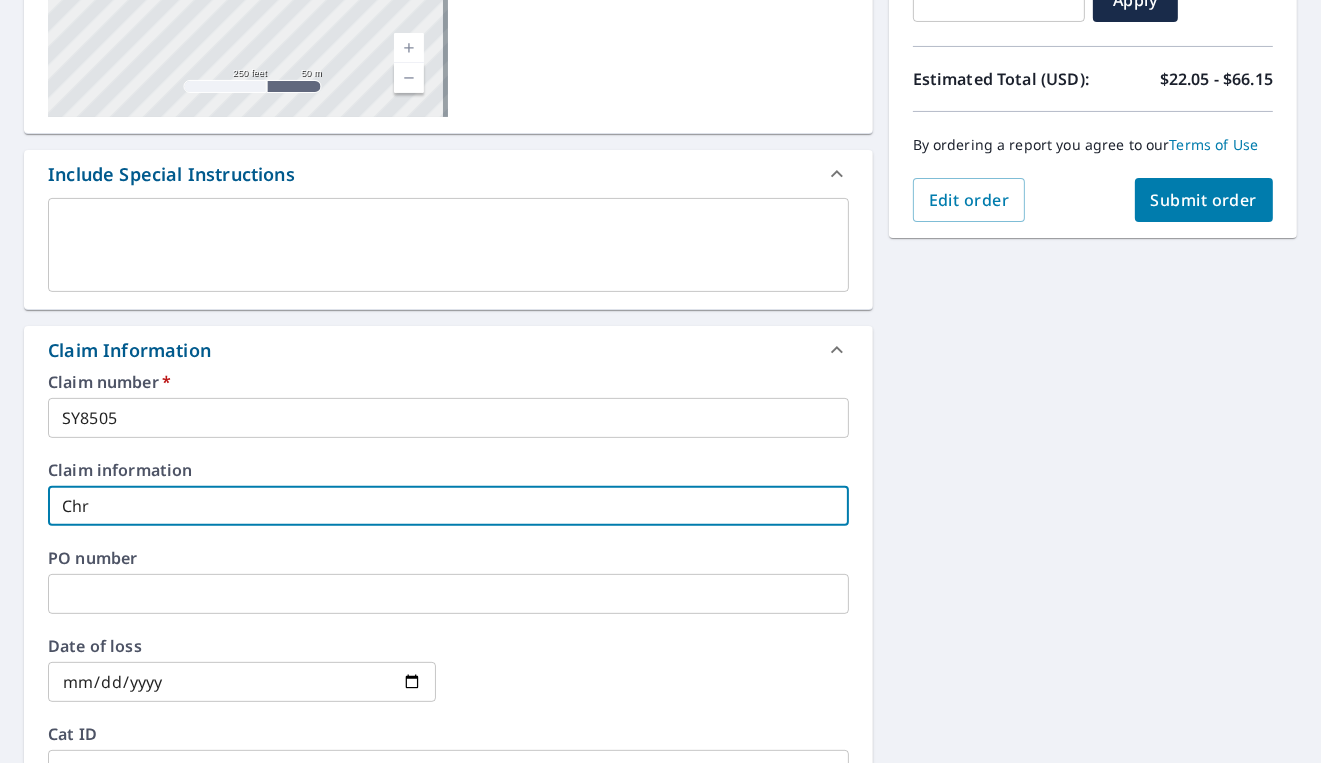 type on "Chri" 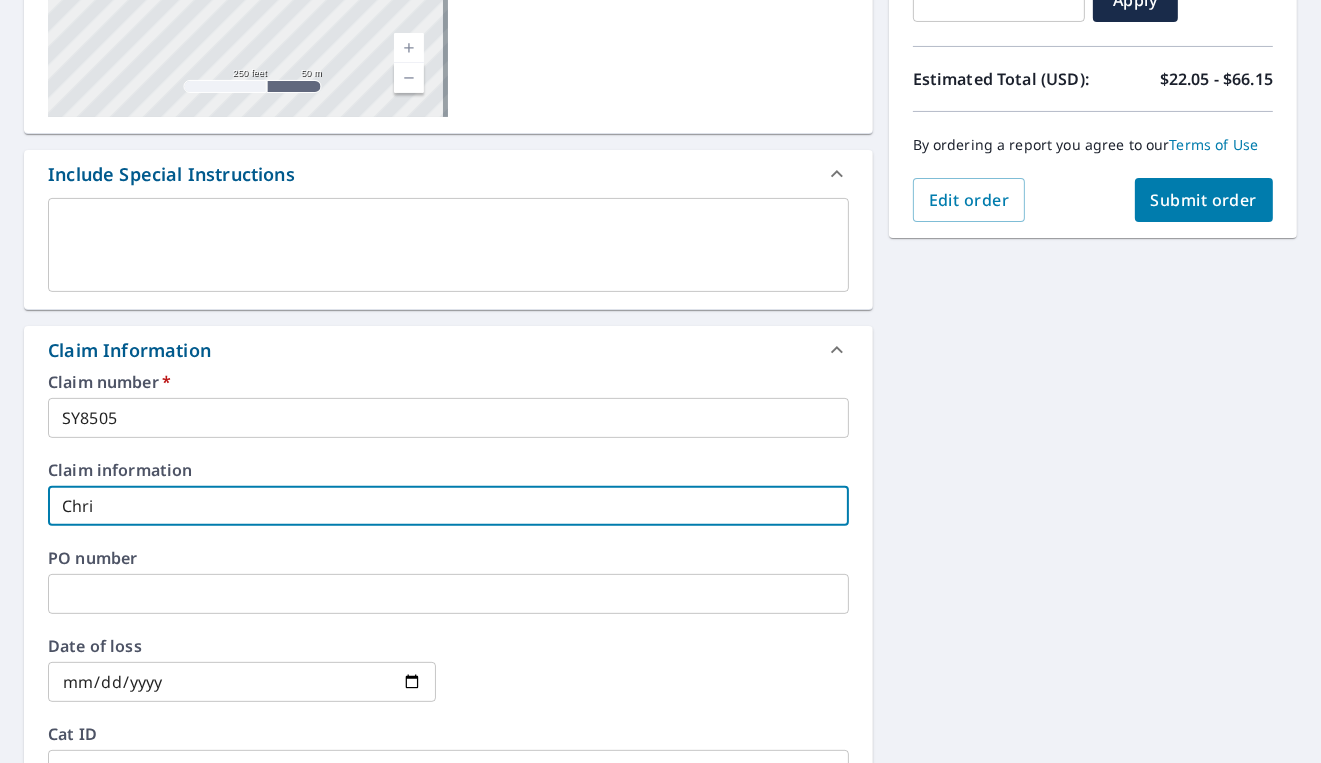 type on "[PERSON_NAME]" 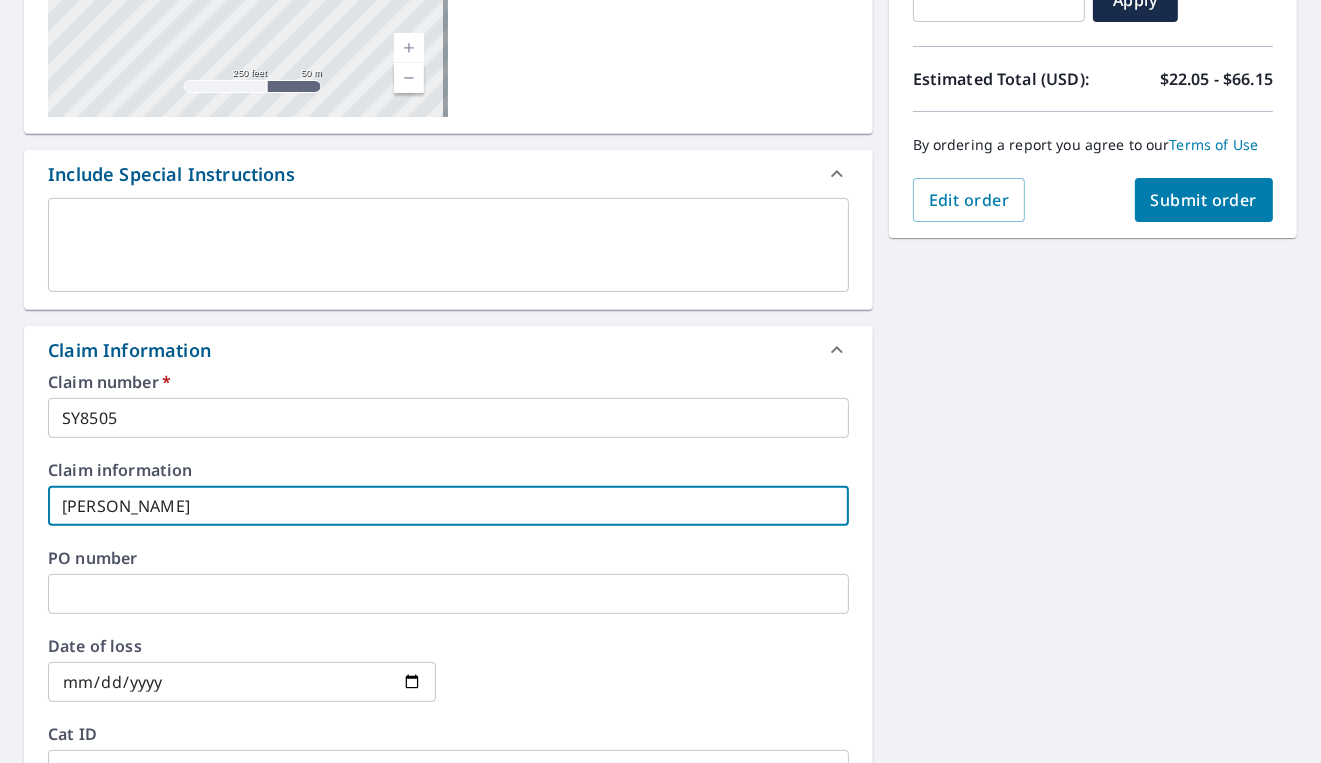 type on "[PERSON_NAME]" 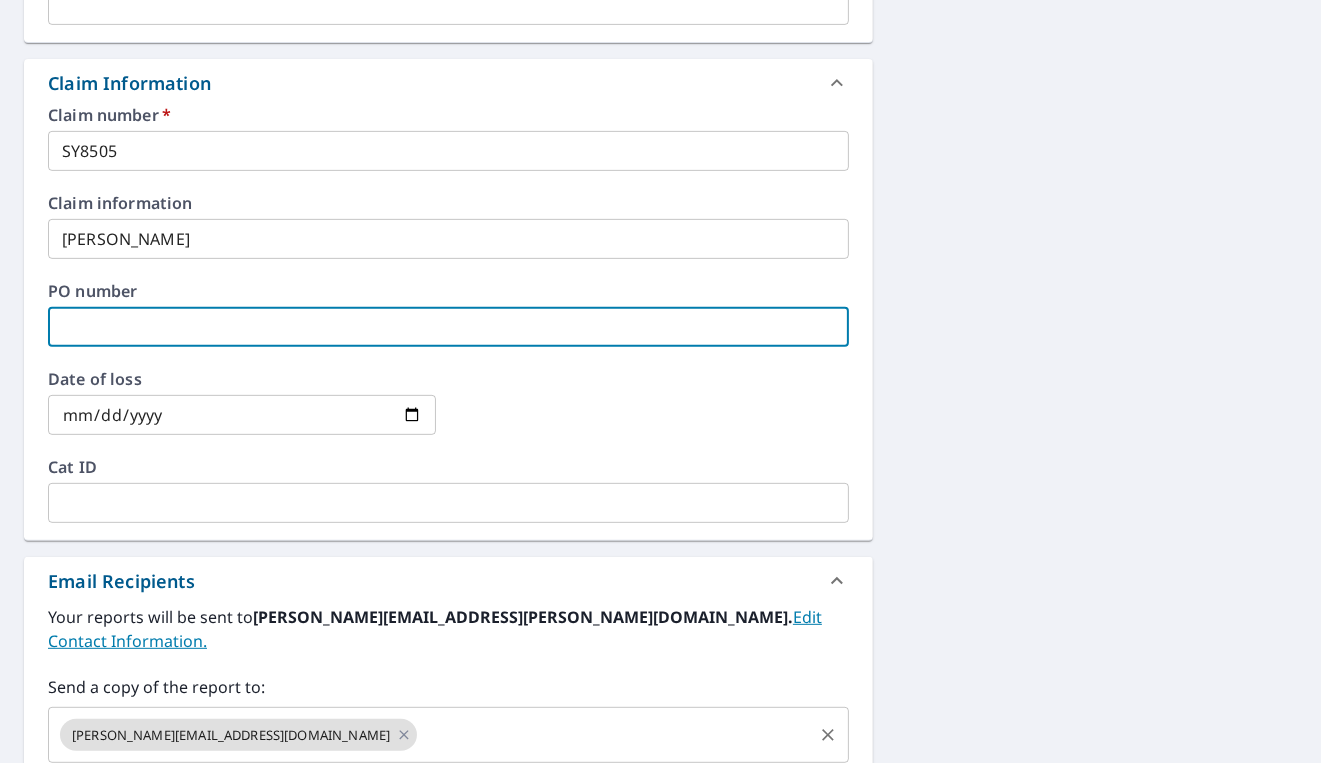 scroll, scrollTop: 800, scrollLeft: 0, axis: vertical 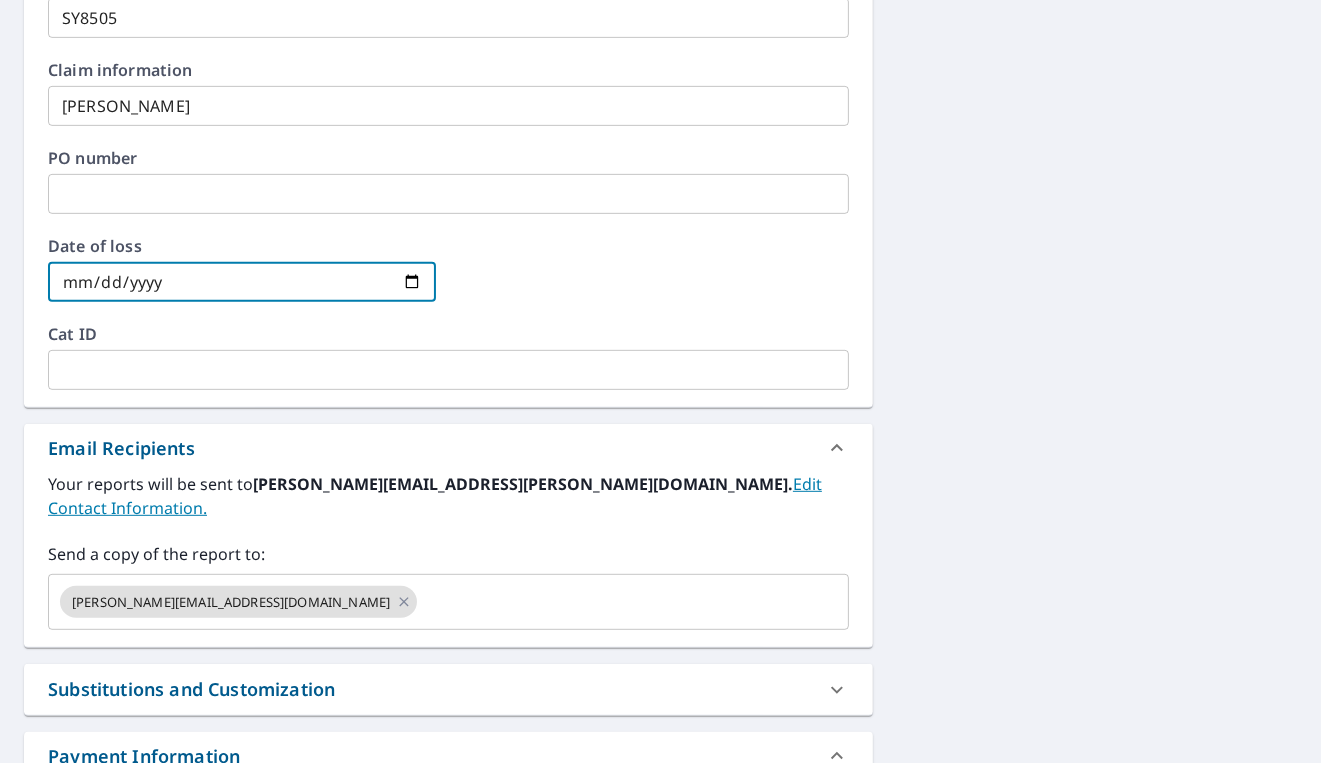 click at bounding box center (242, 282) 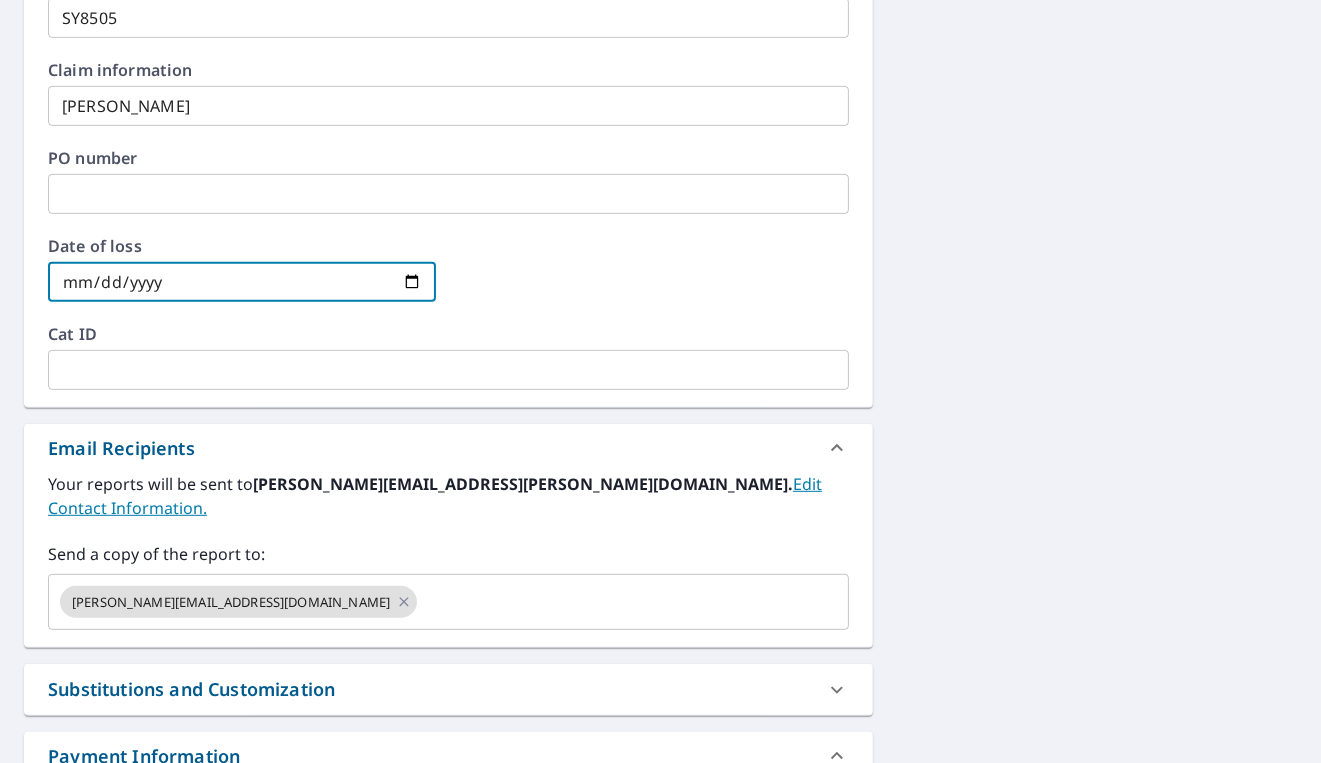 click at bounding box center [242, 282] 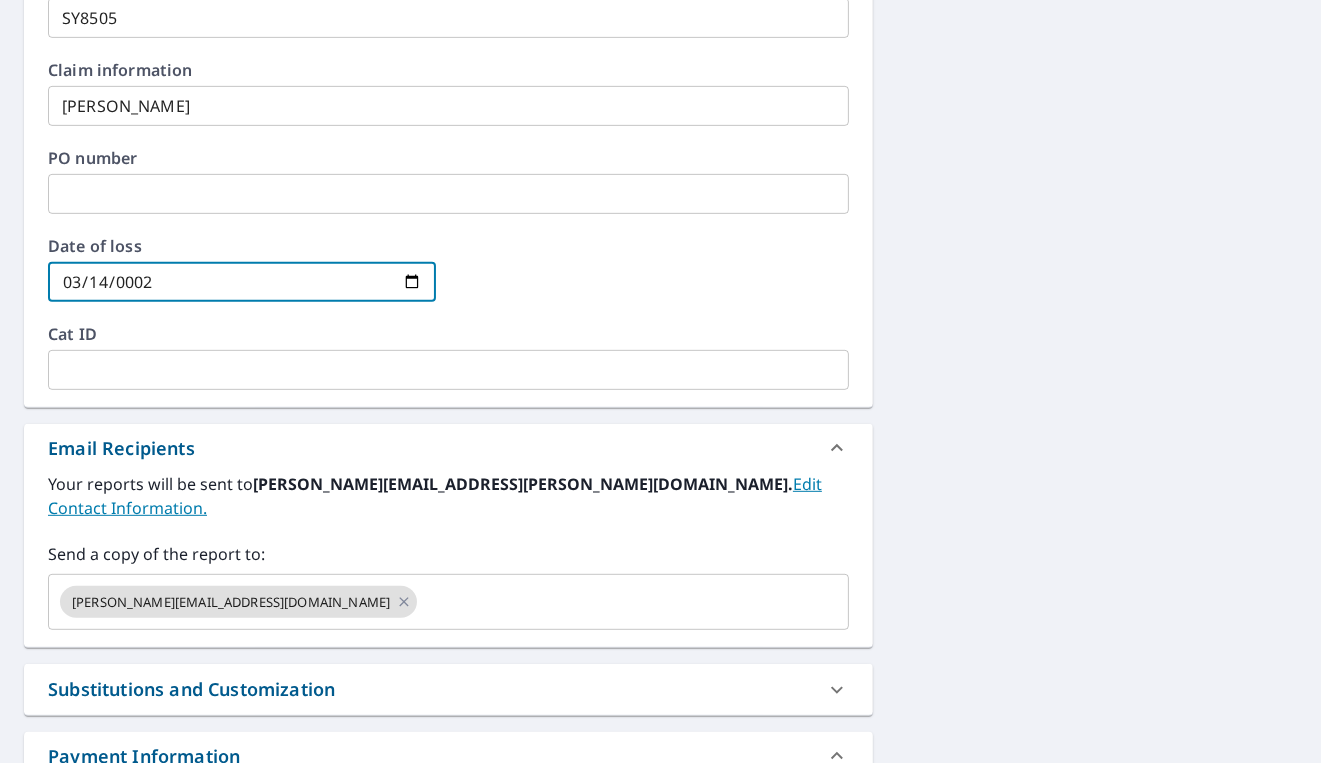 checkbox on "true" 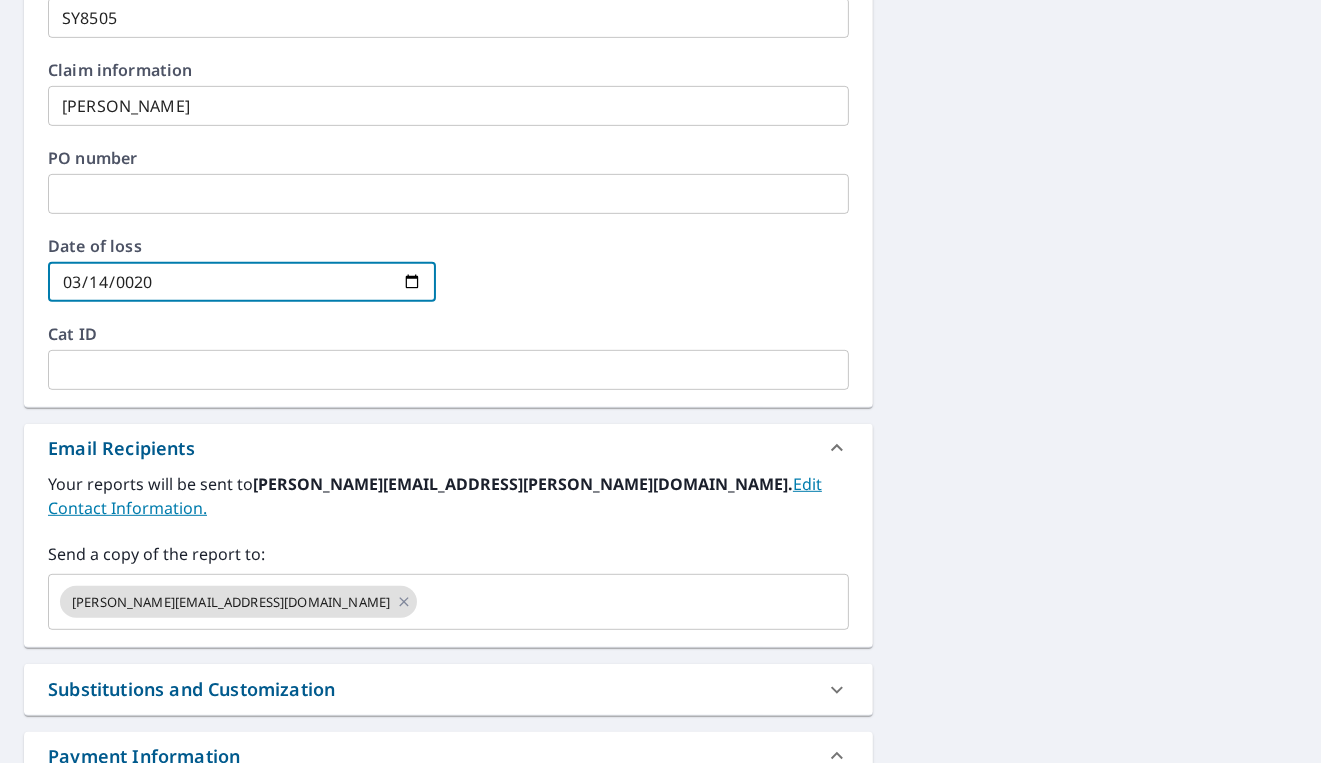 checkbox on "true" 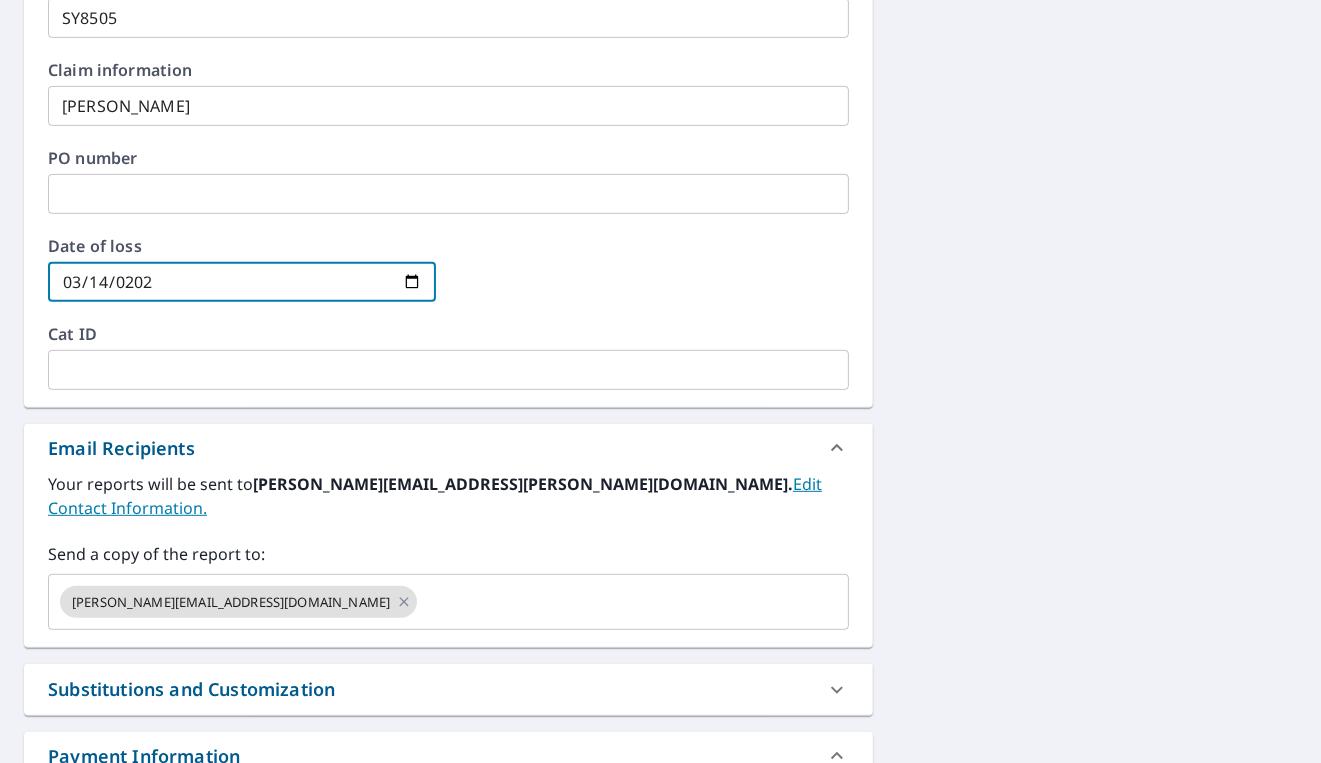 checkbox on "true" 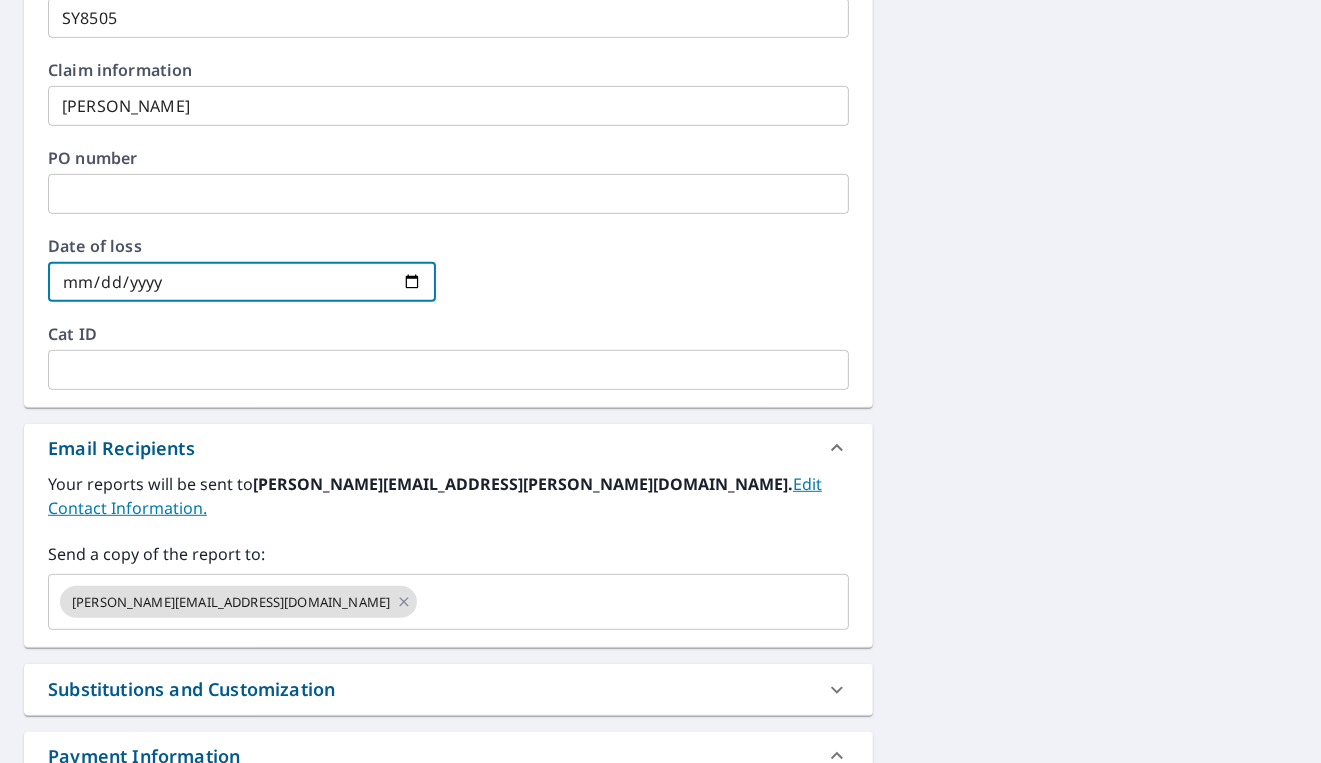 checkbox on "true" 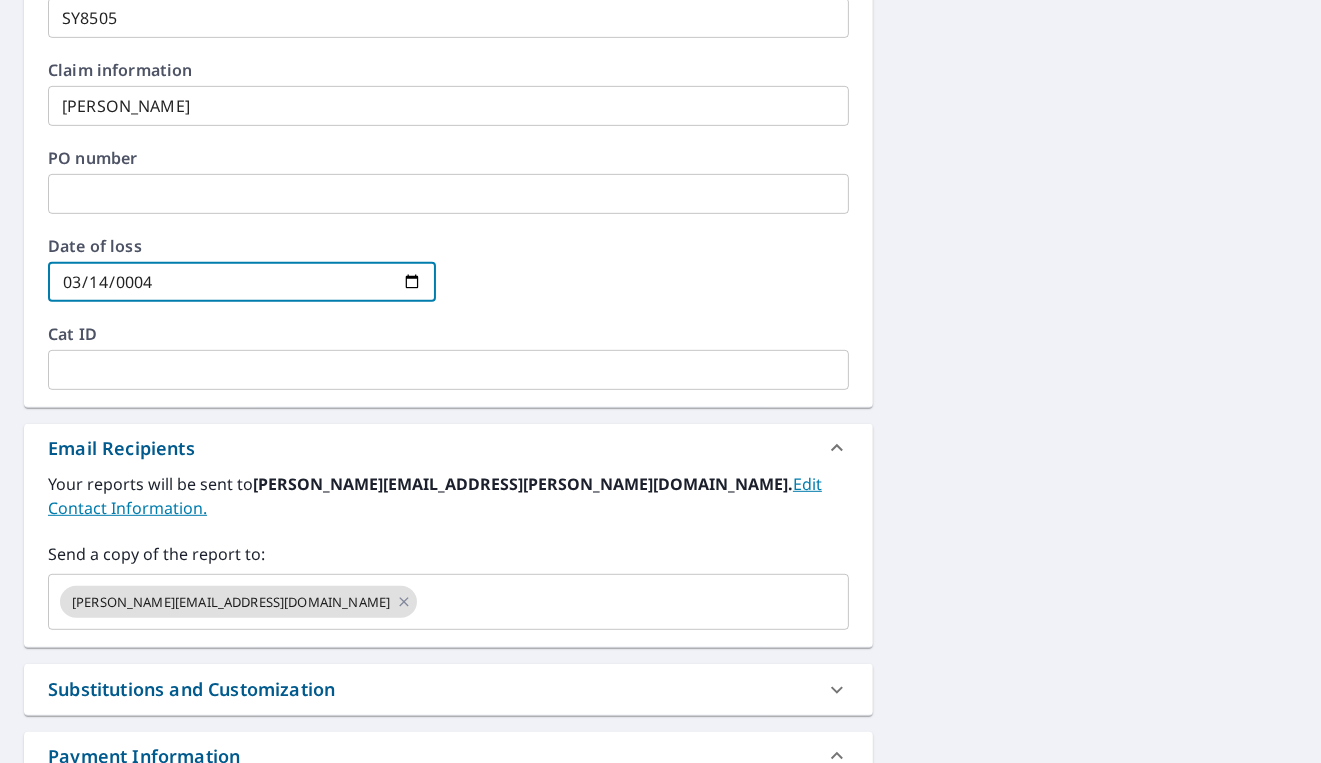 type on "0045-03-14" 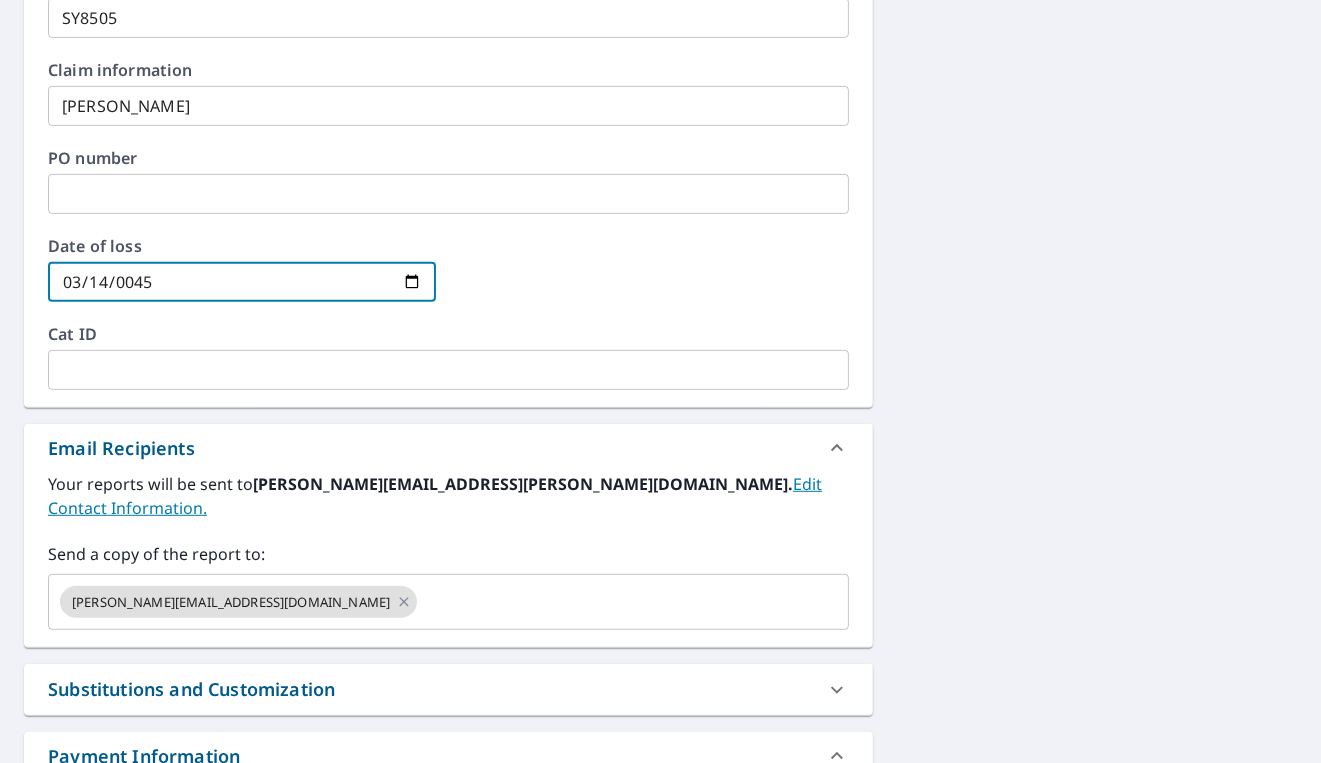 checkbox on "true" 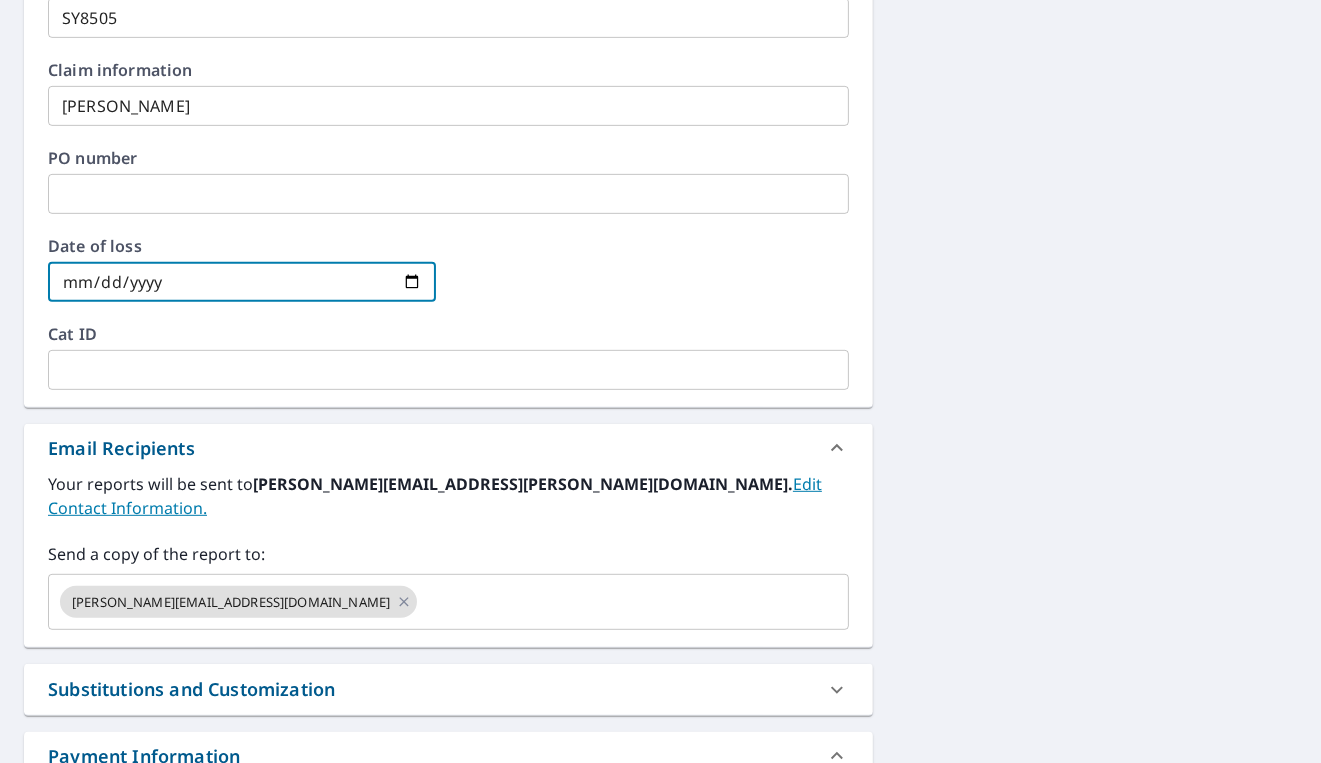 checkbox on "true" 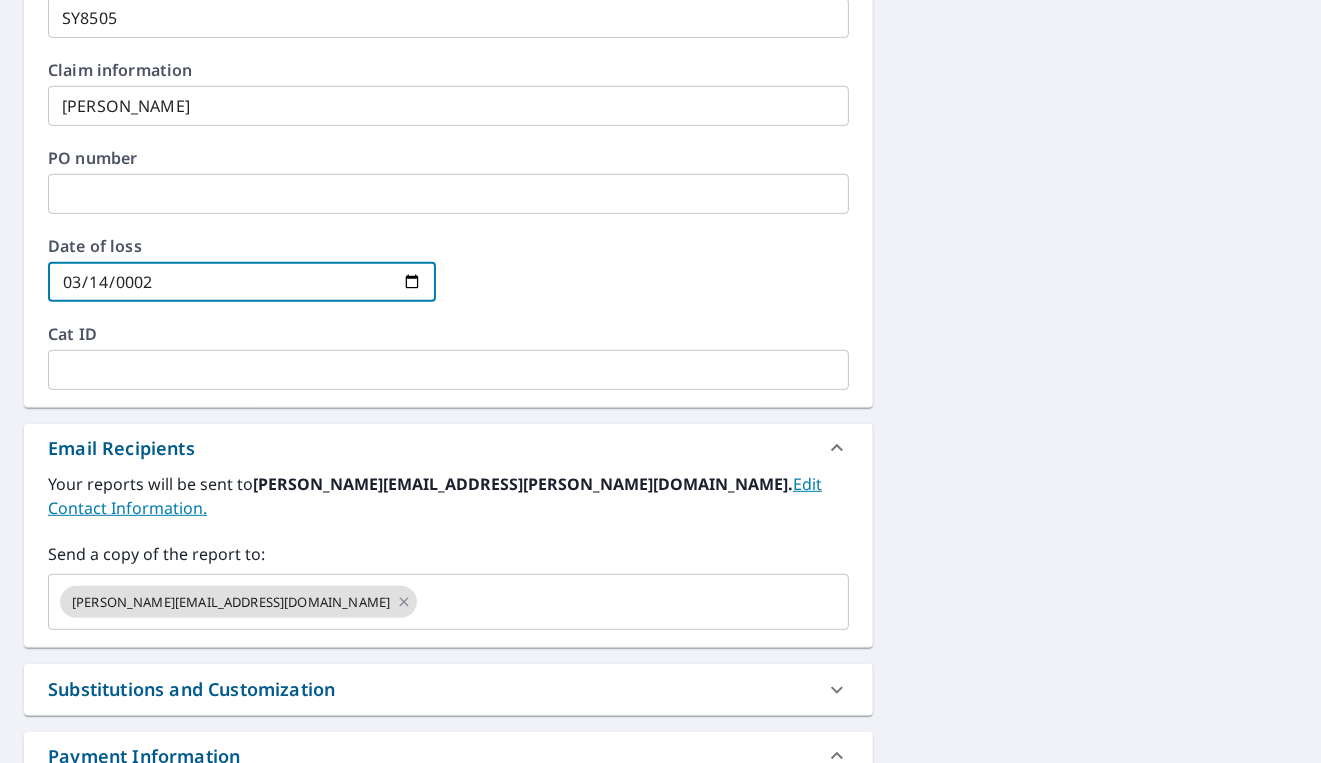 checkbox on "true" 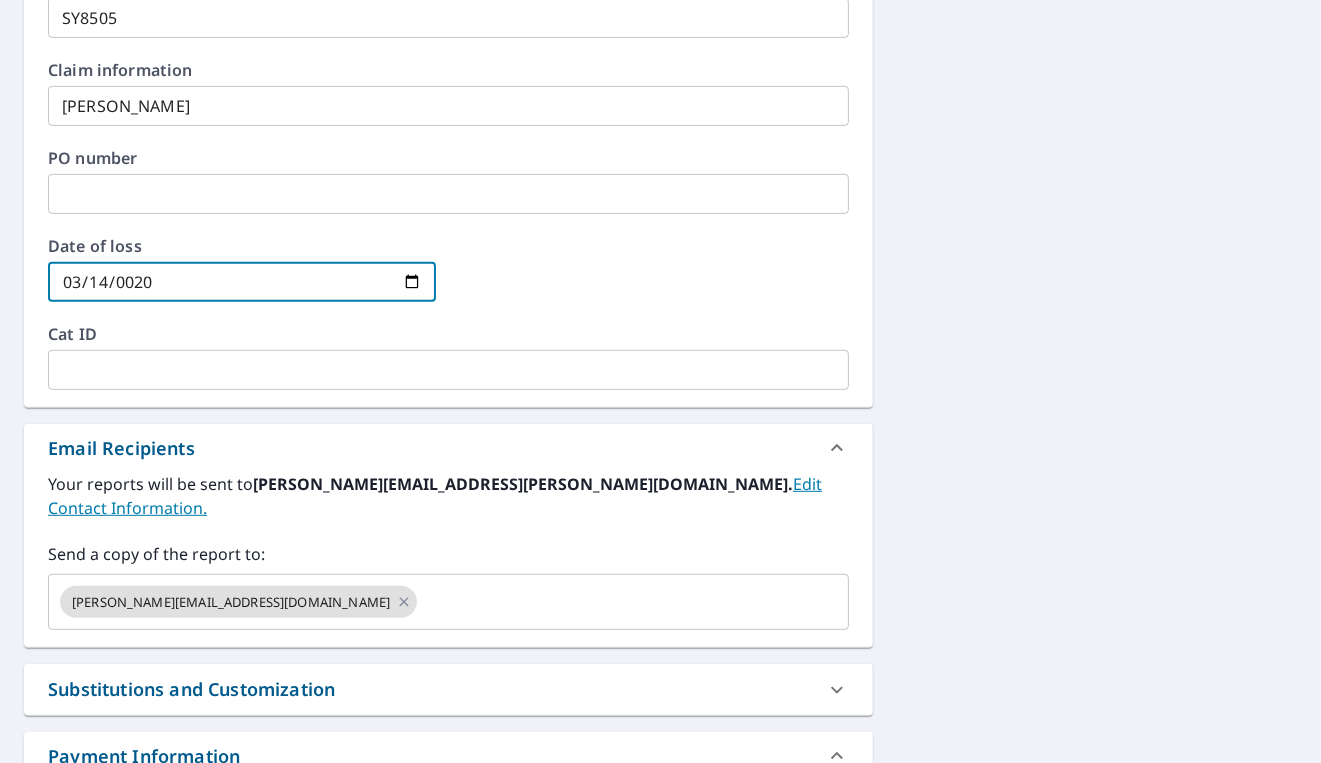 checkbox on "true" 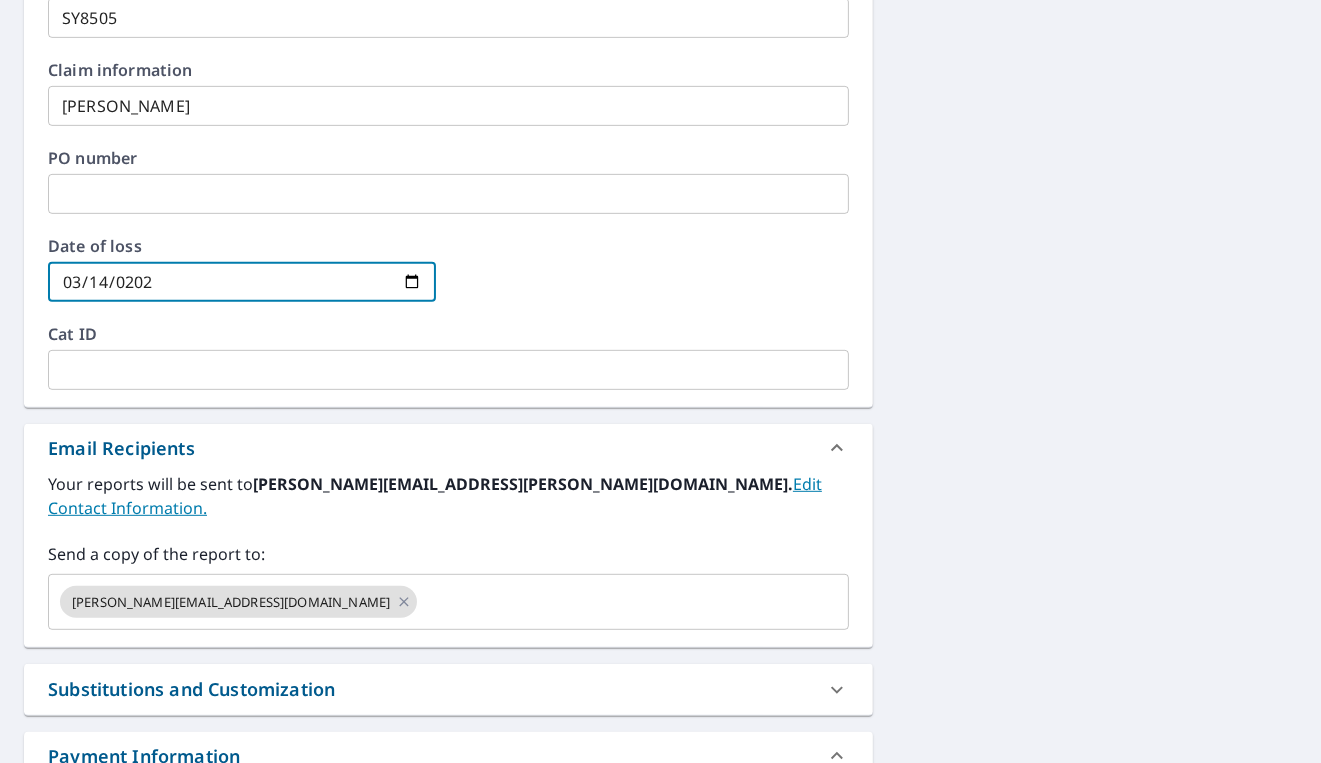 checkbox on "true" 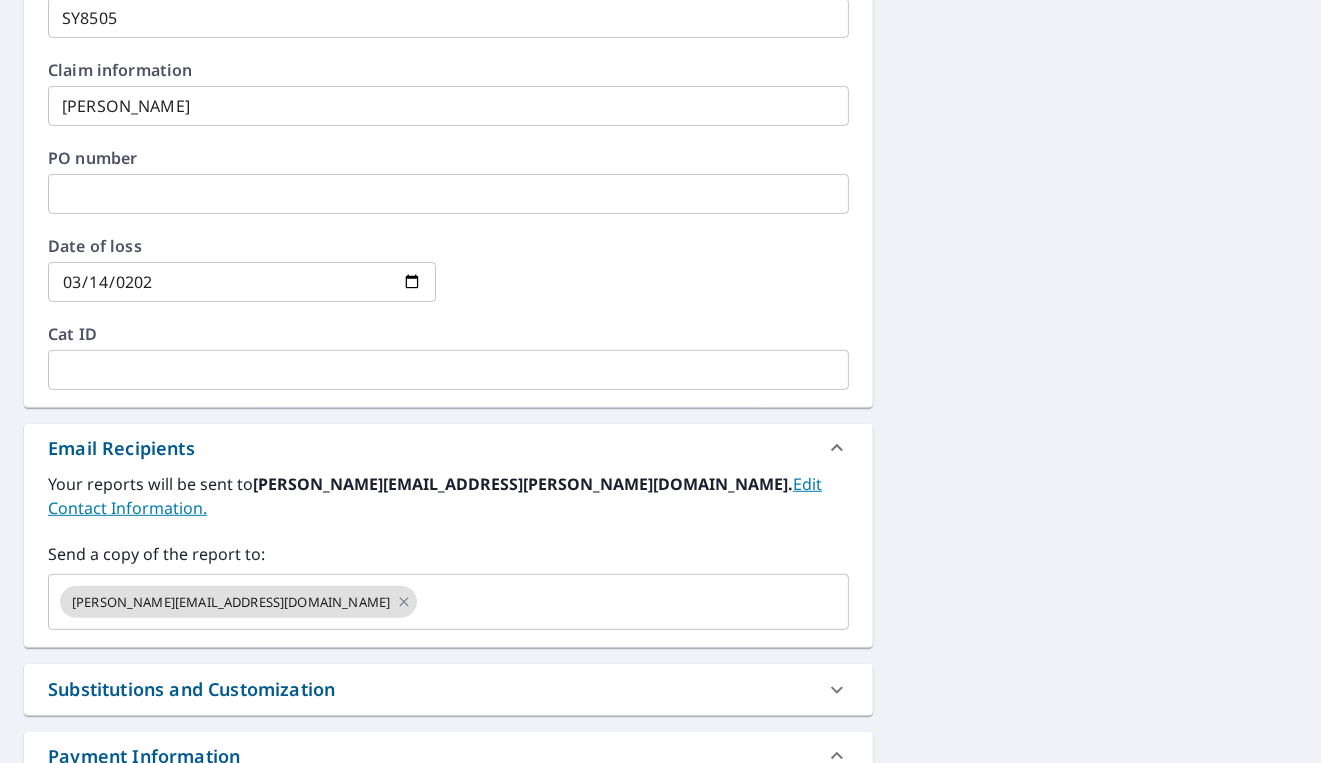 click on "Cat ID" at bounding box center (448, 334) 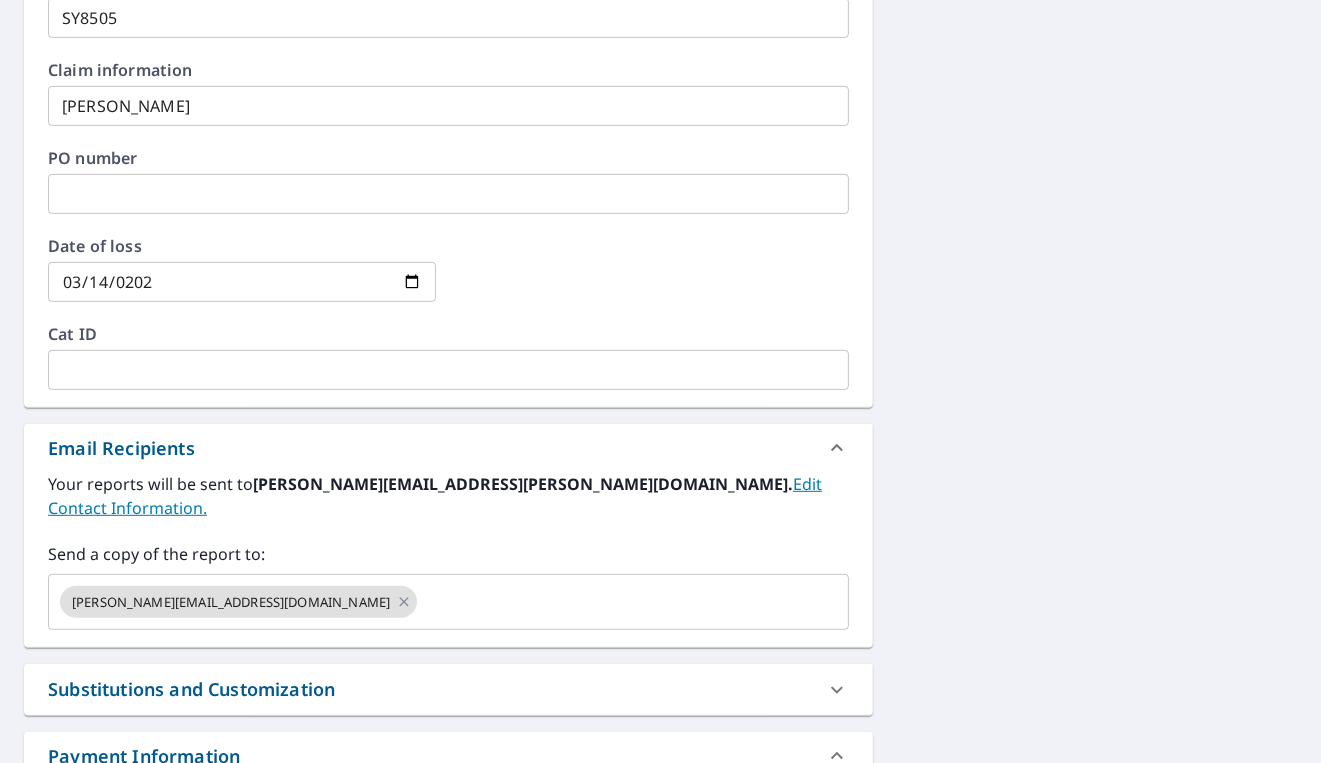 click at bounding box center (448, 370) 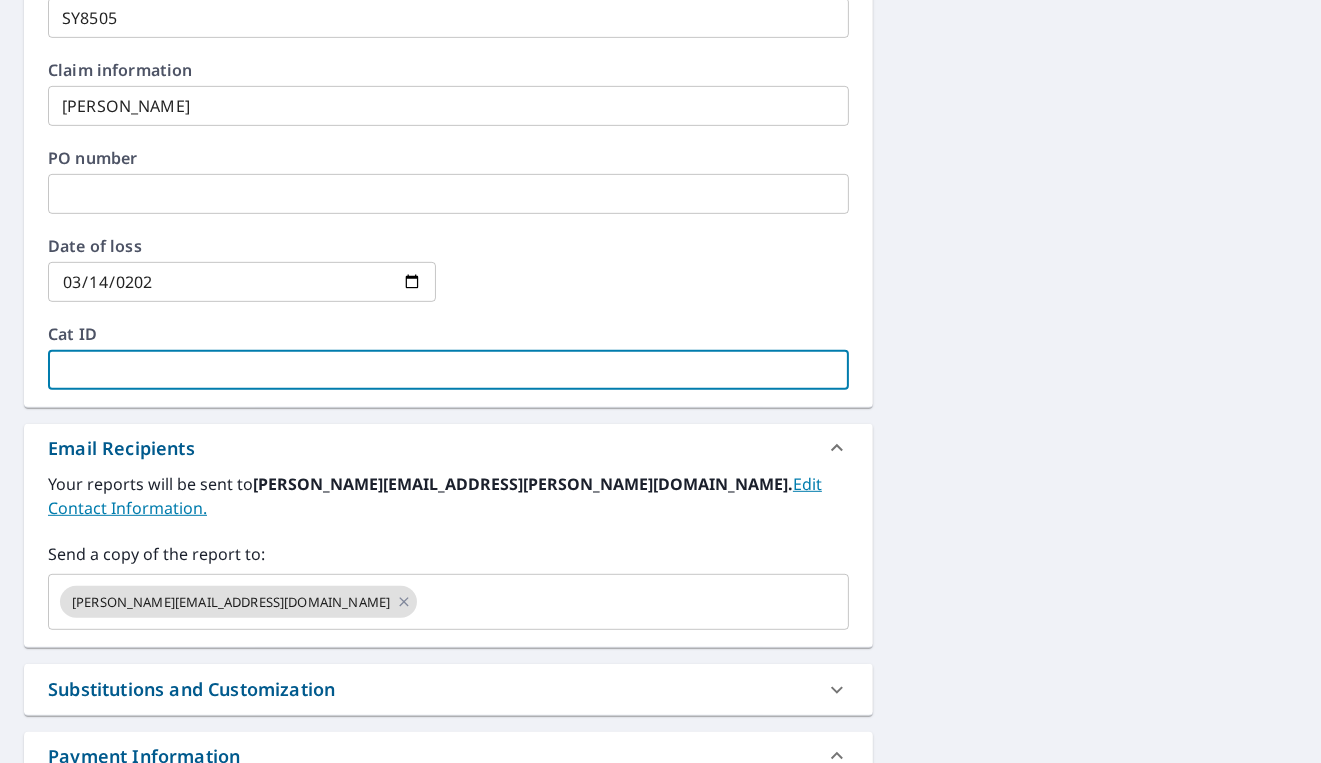 type on "0" 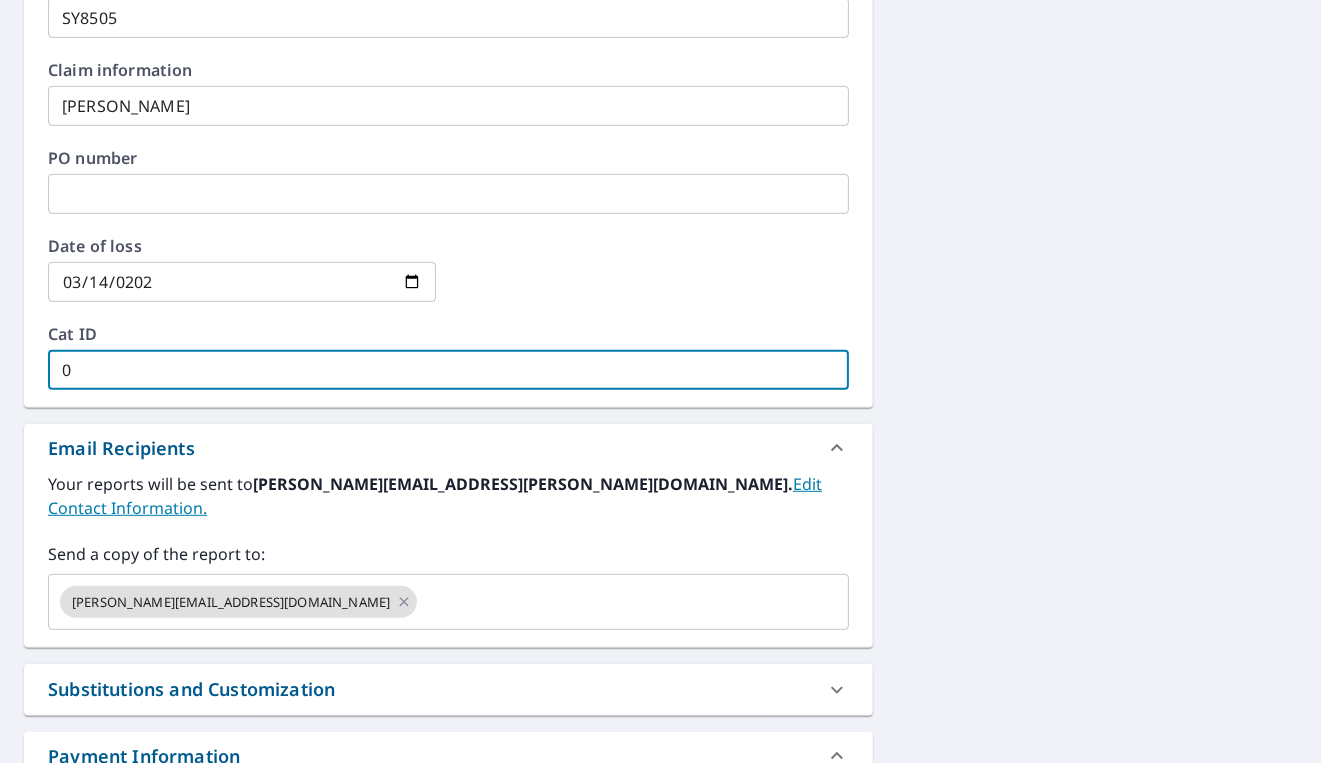 type on "07" 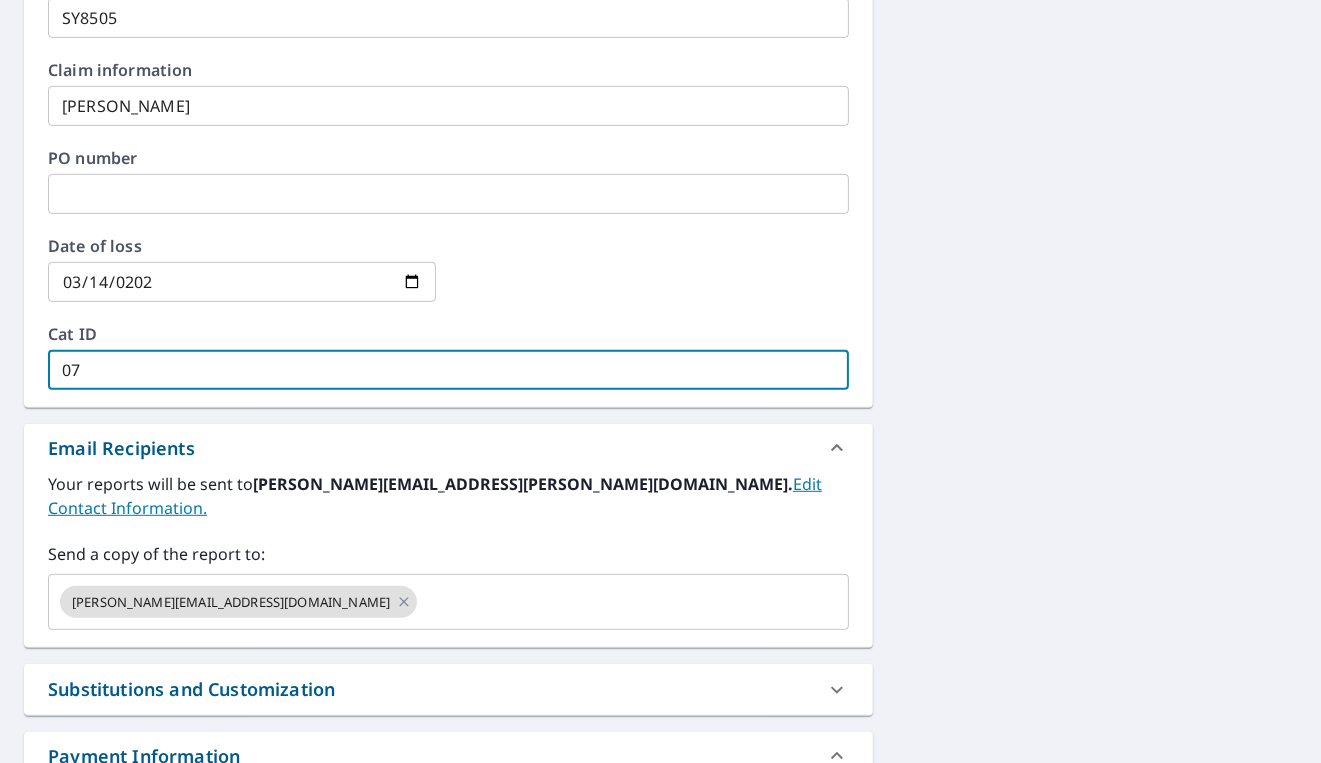 type on "07" 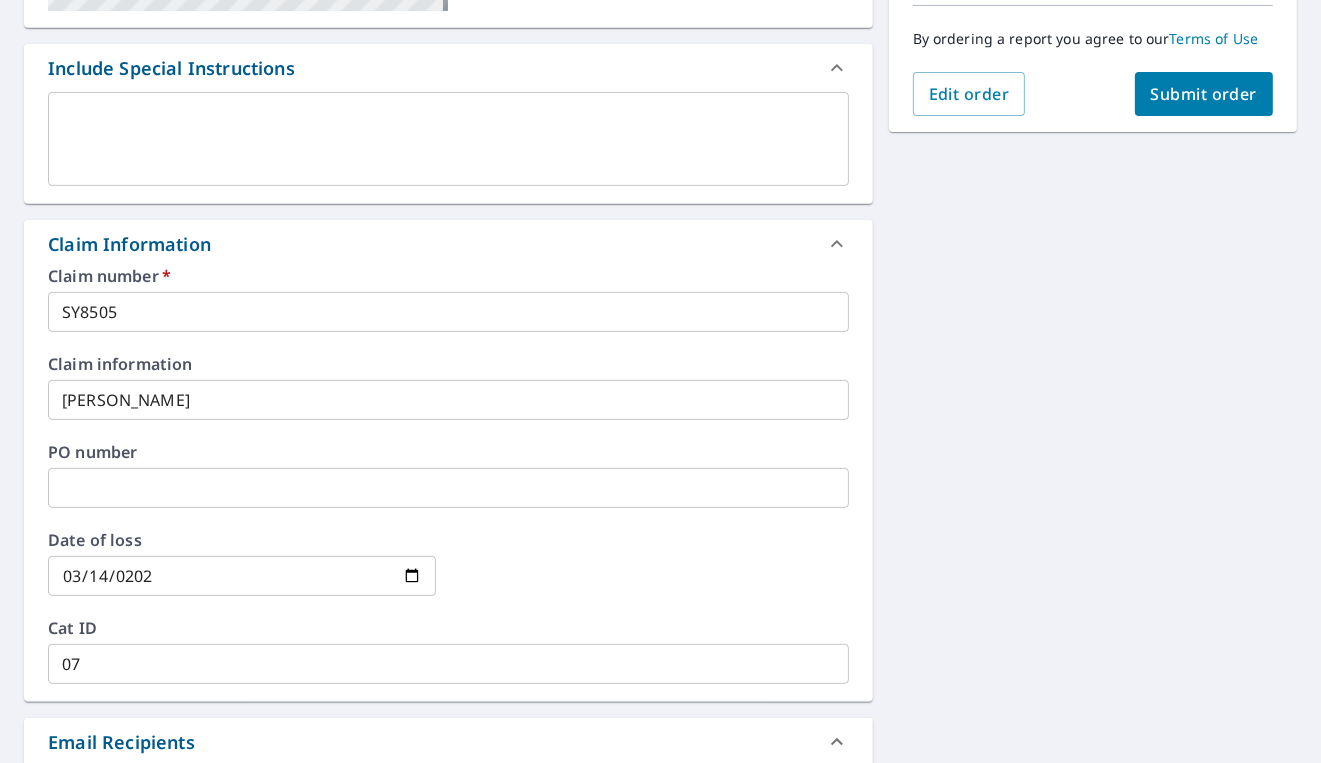 scroll, scrollTop: 0, scrollLeft: 0, axis: both 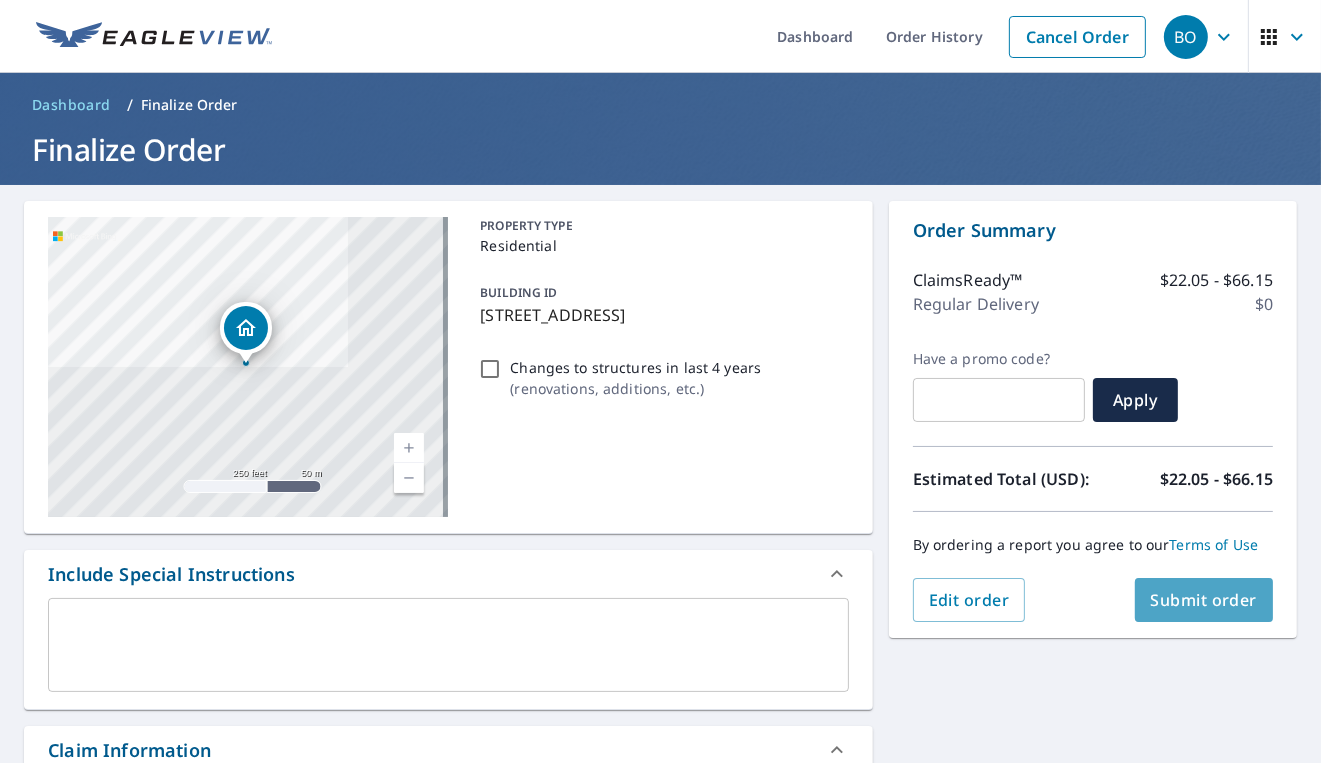 click on "Submit order" at bounding box center [1204, 600] 